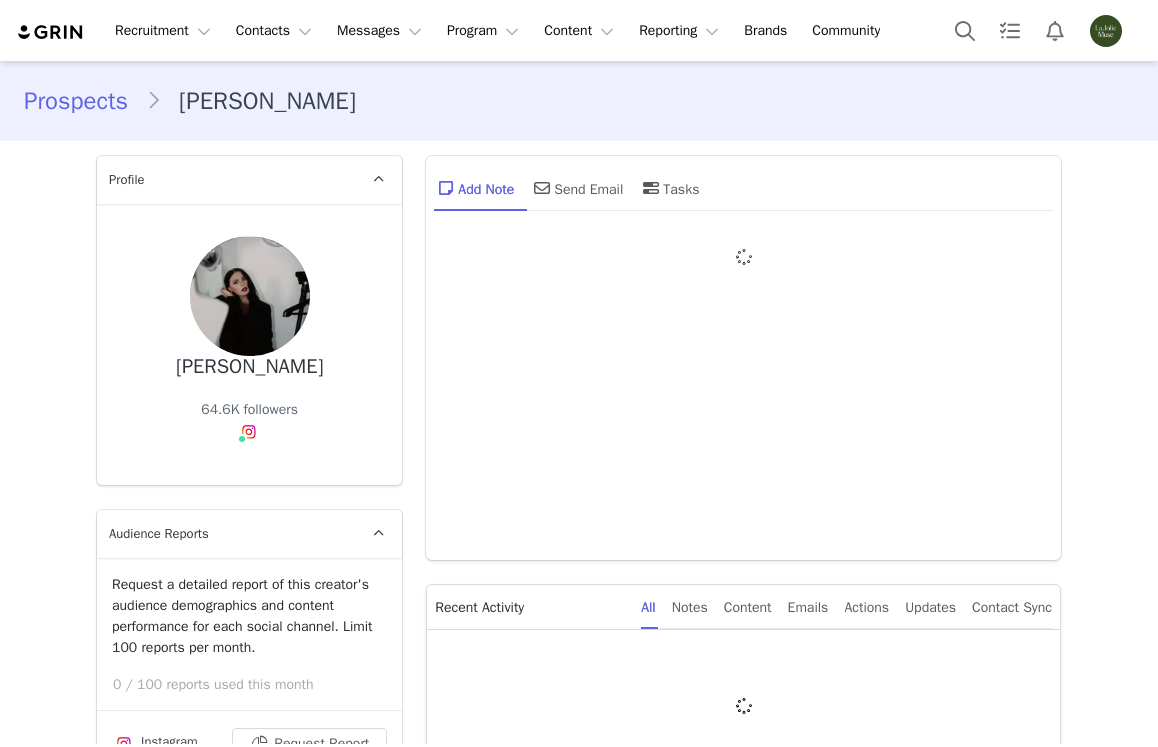 scroll, scrollTop: 0, scrollLeft: 0, axis: both 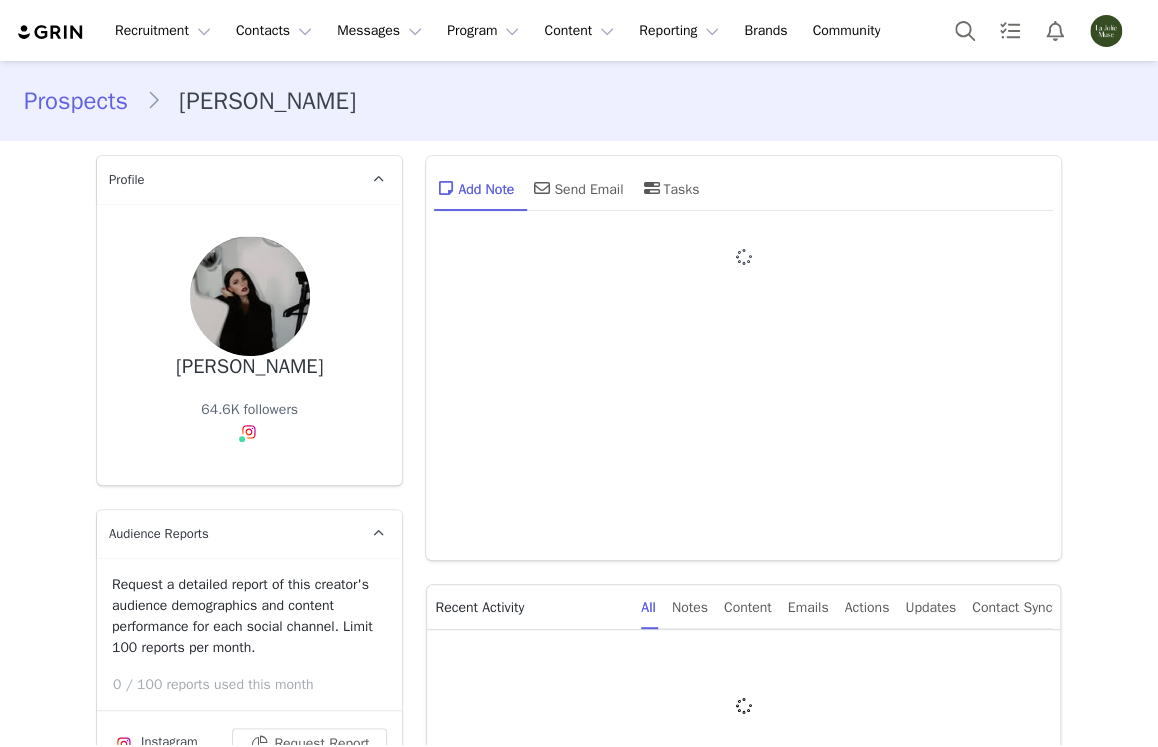 click on "Prospects" at bounding box center (85, 101) 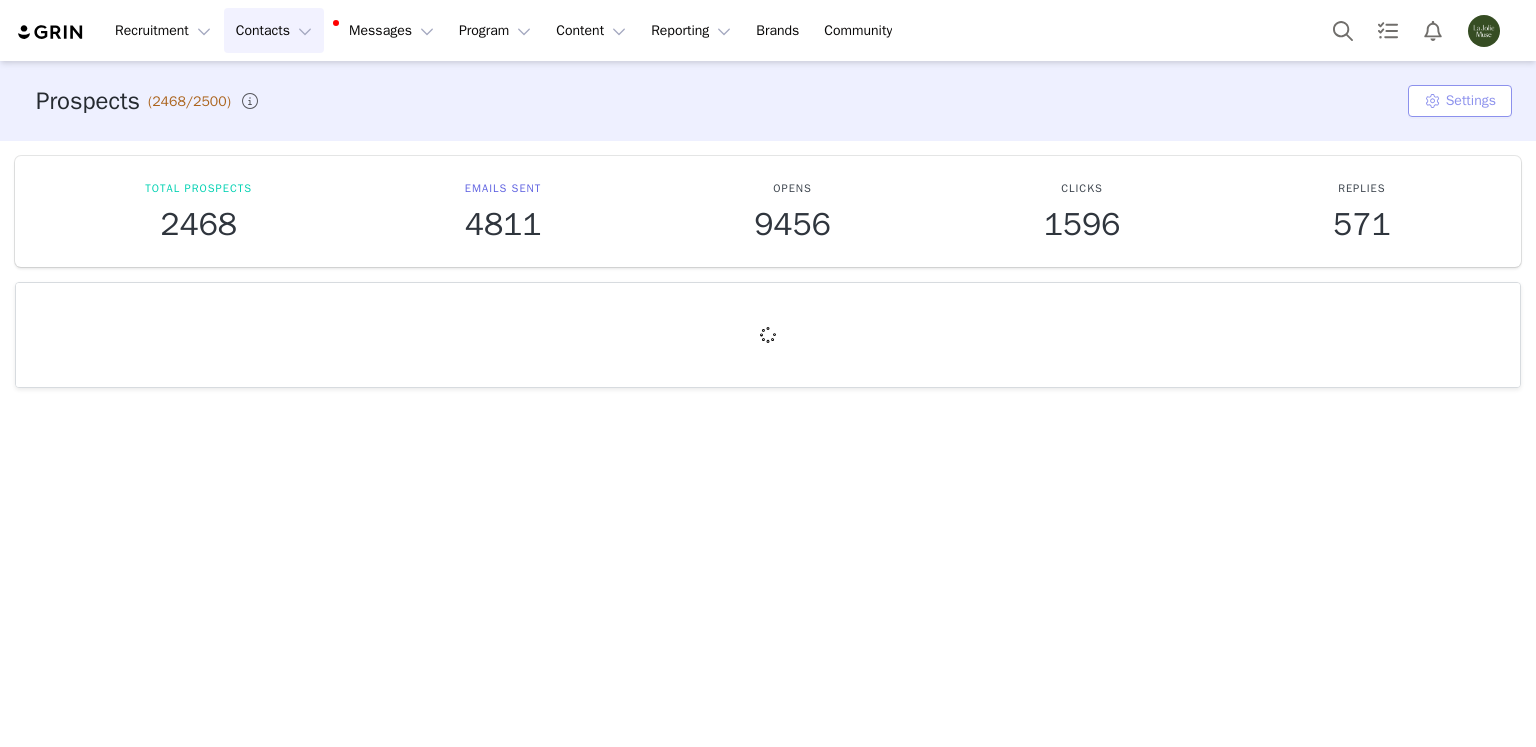 click on "Settings" at bounding box center [1460, 101] 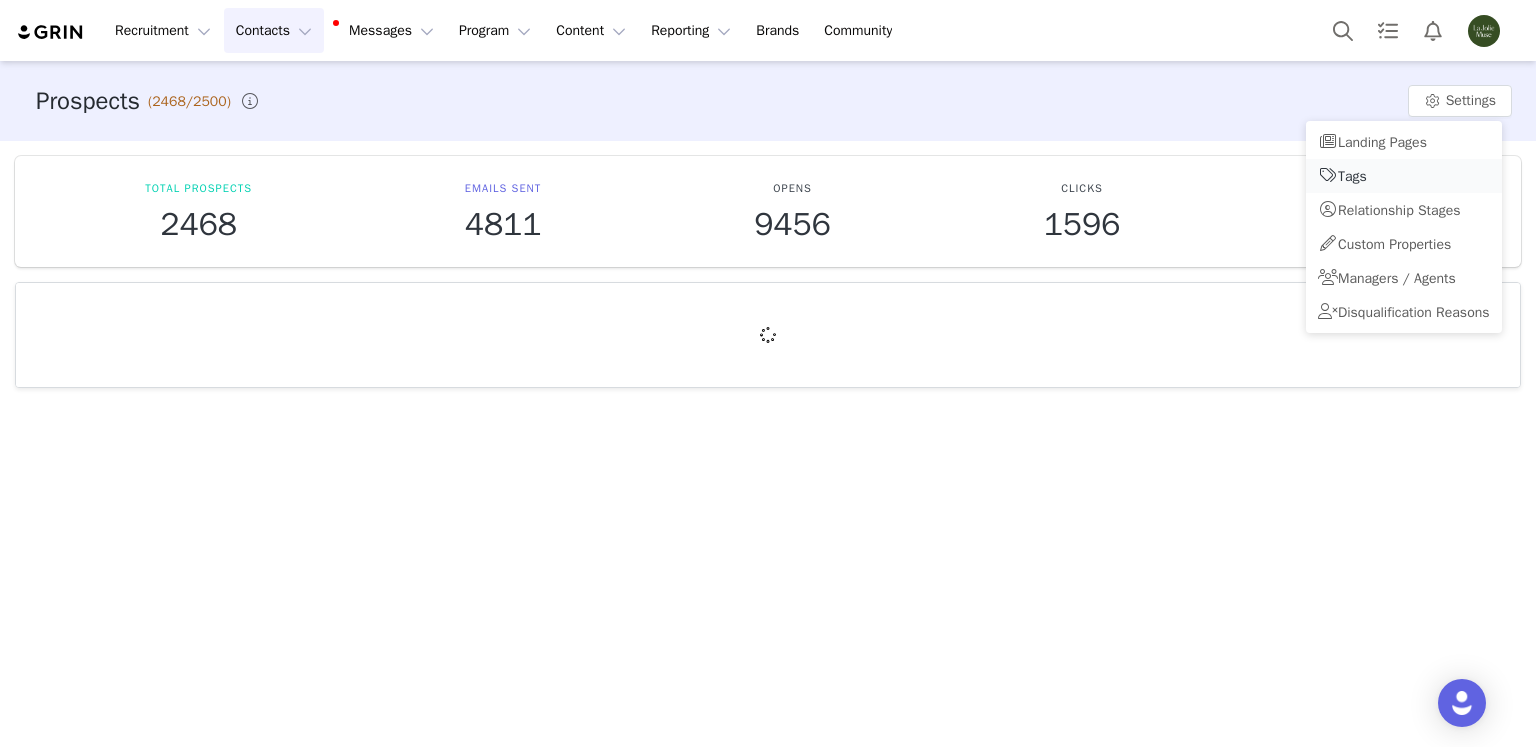 click on "Tags" at bounding box center (1404, 176) 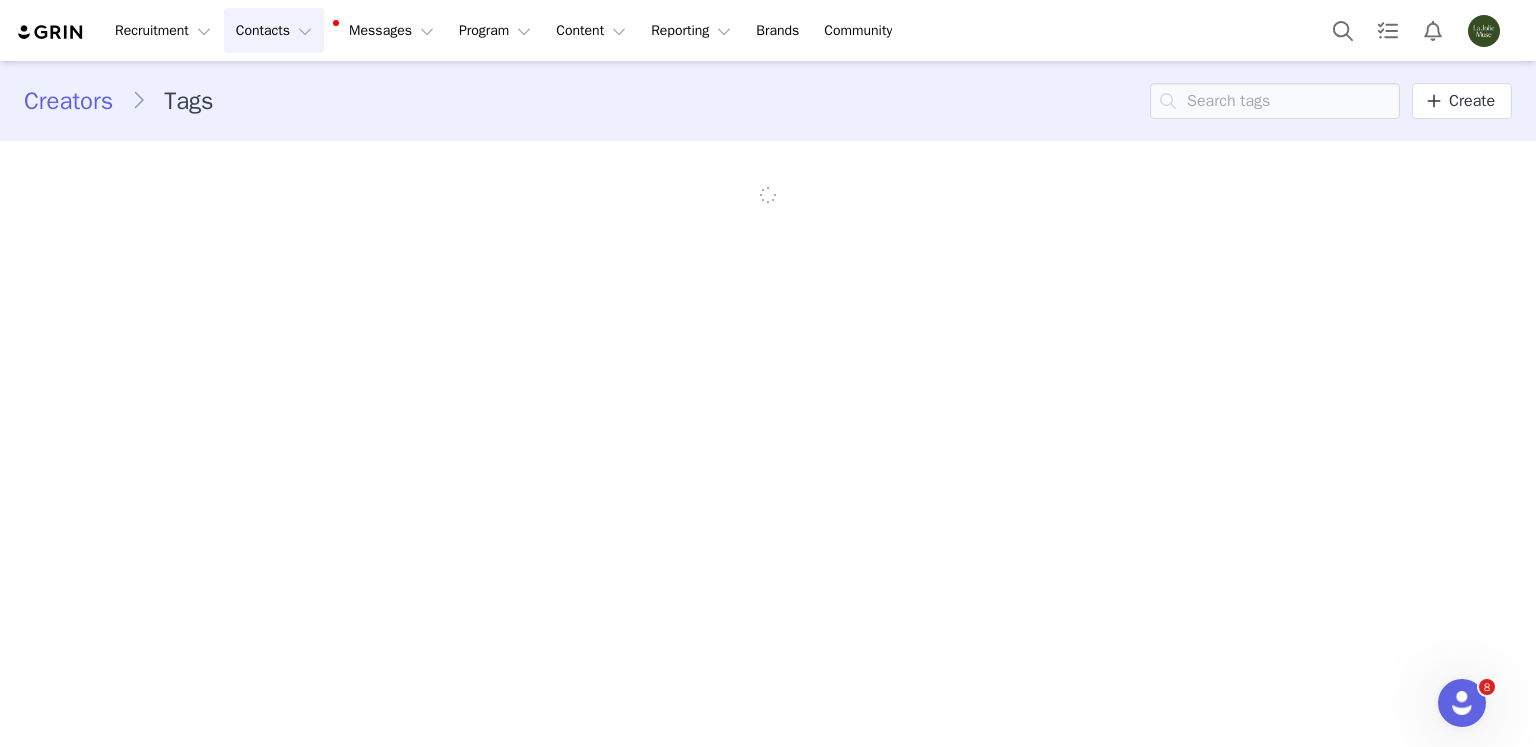 scroll, scrollTop: 0, scrollLeft: 0, axis: both 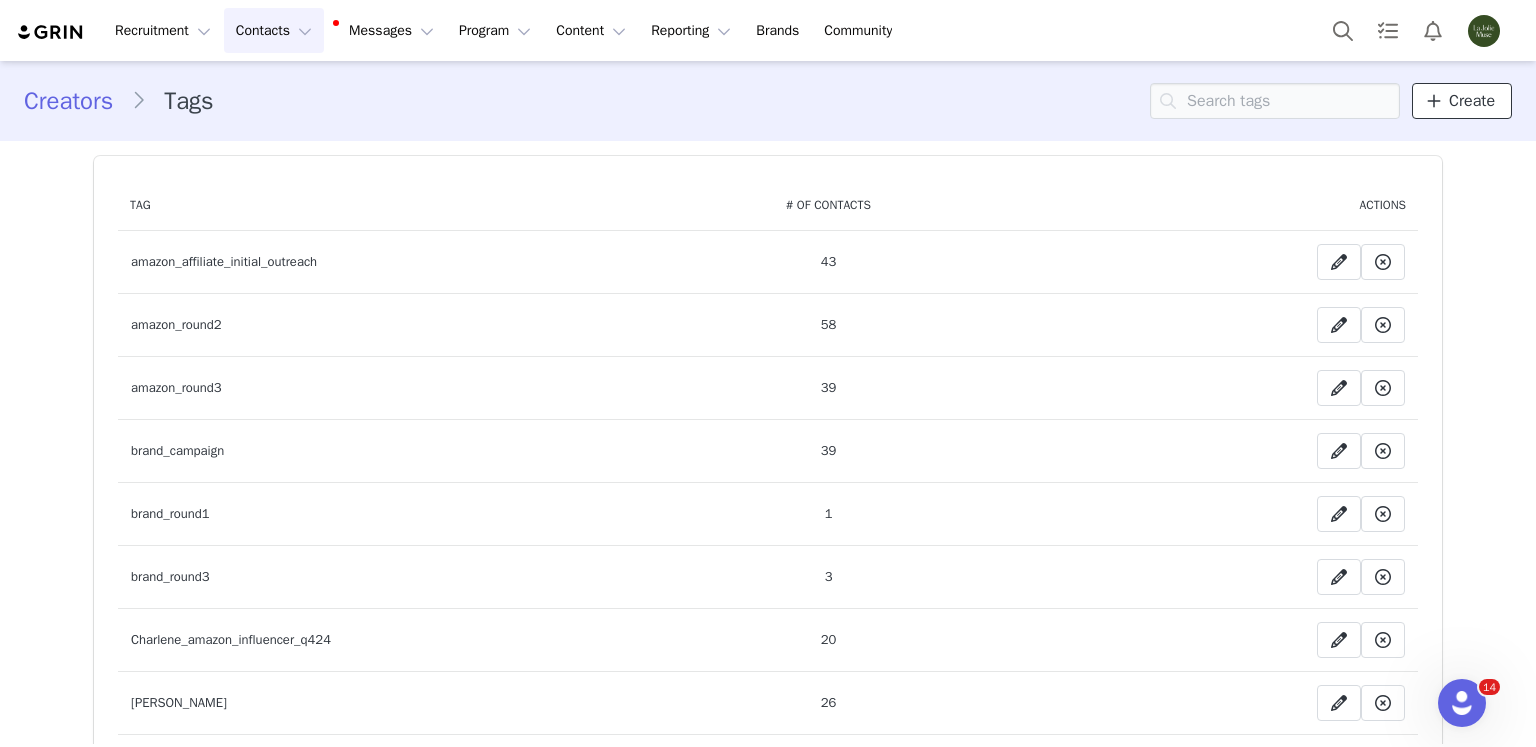 click on "Create" at bounding box center [1462, 101] 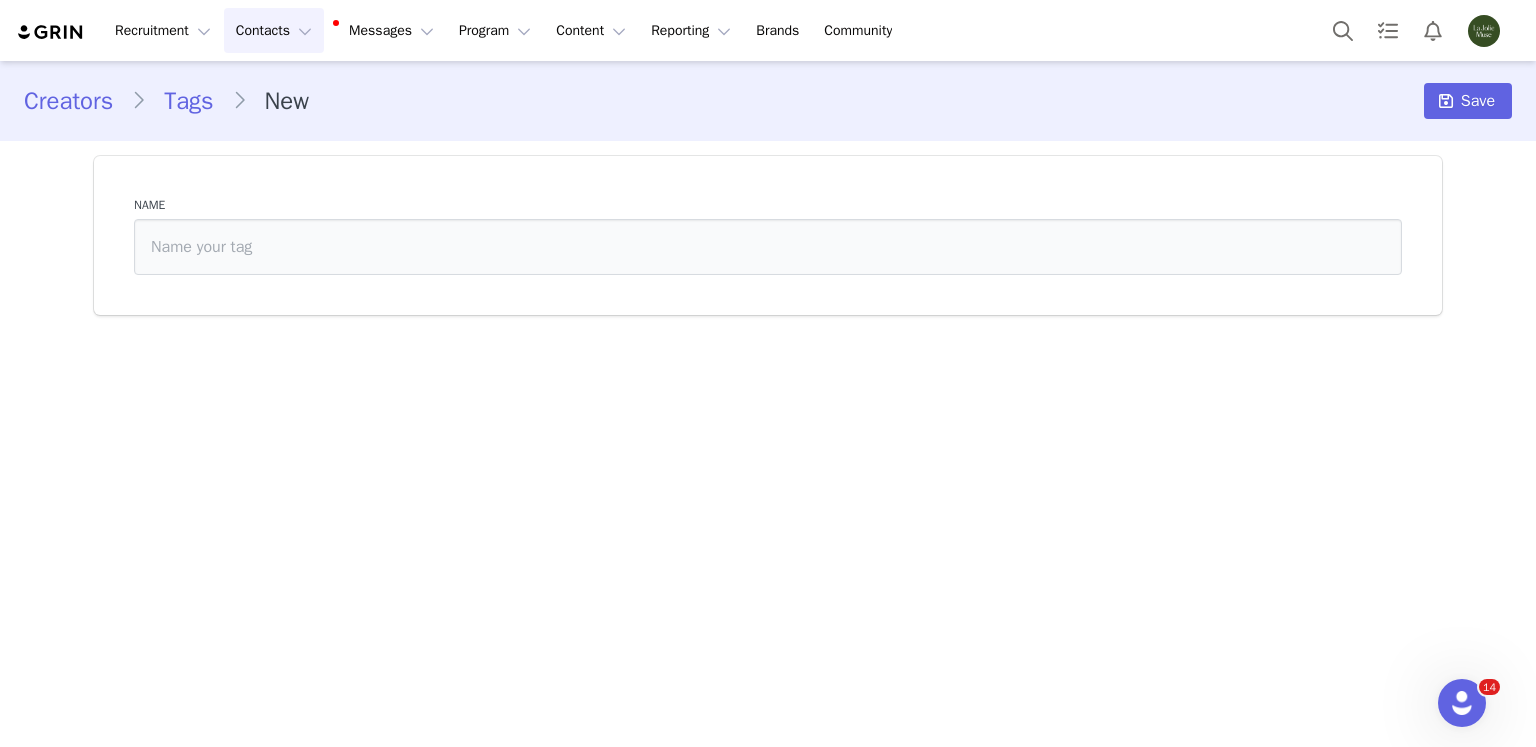 click on "Tags" at bounding box center [188, 101] 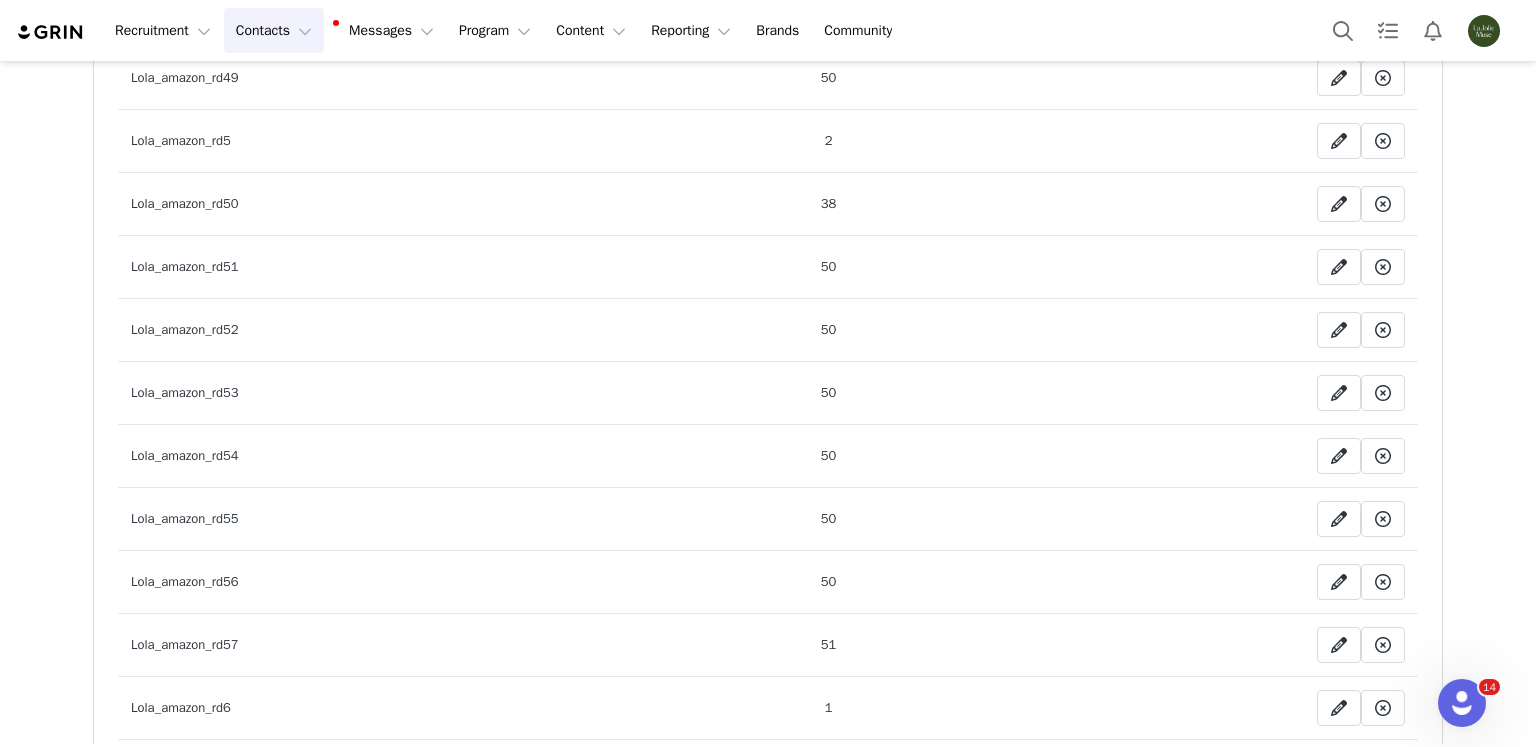 scroll, scrollTop: 3700, scrollLeft: 0, axis: vertical 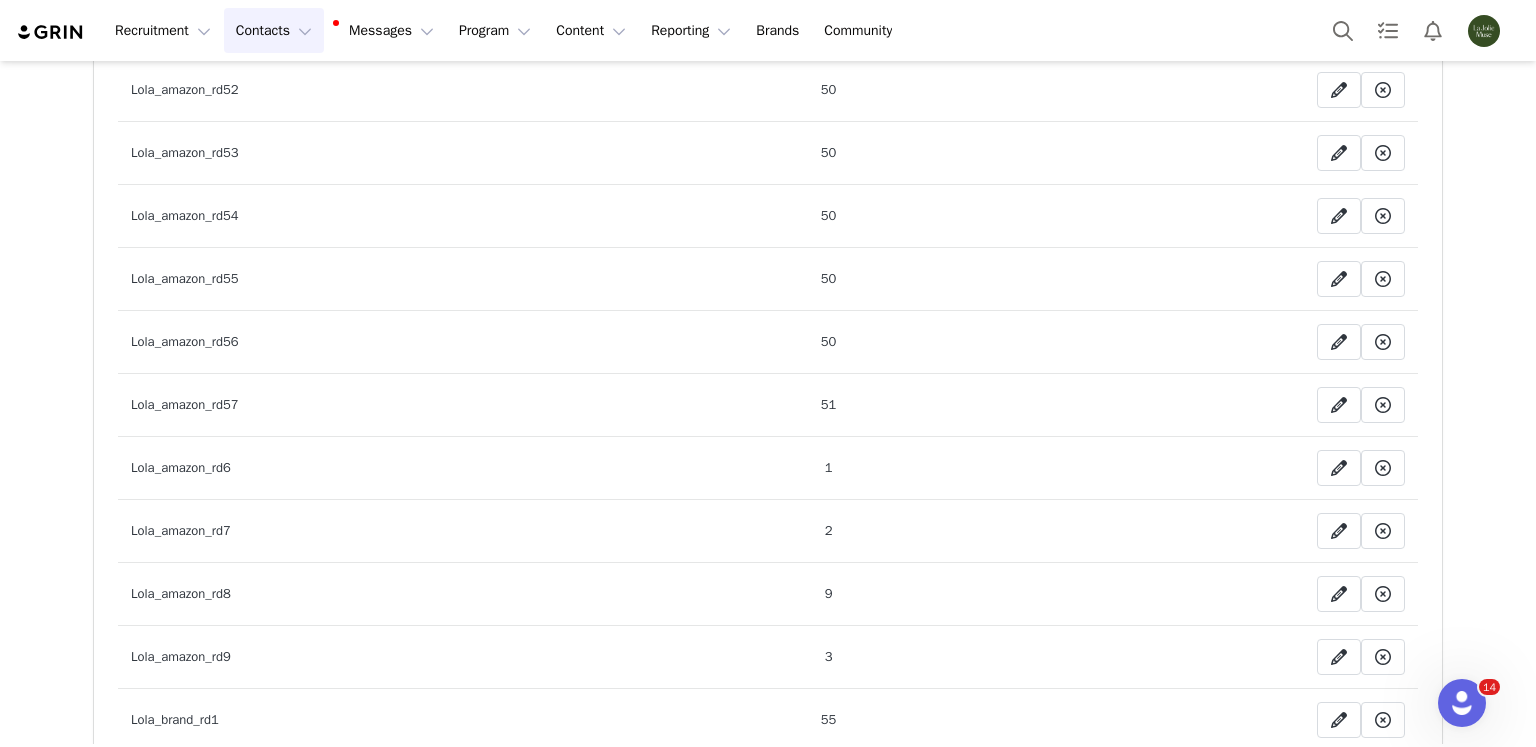 drag, startPoint x: 247, startPoint y: 390, endPoint x: 22, endPoint y: 390, distance: 225 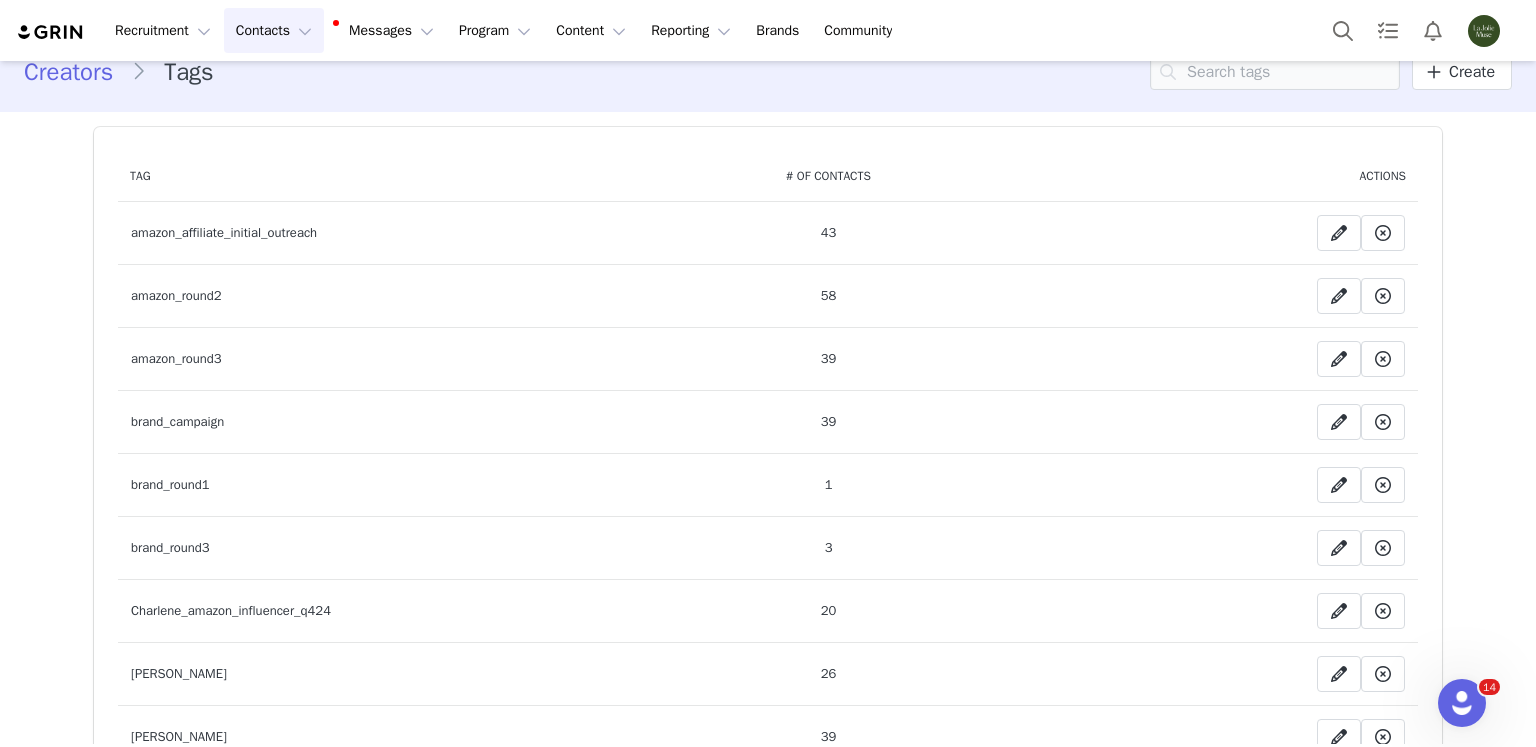 scroll, scrollTop: 0, scrollLeft: 0, axis: both 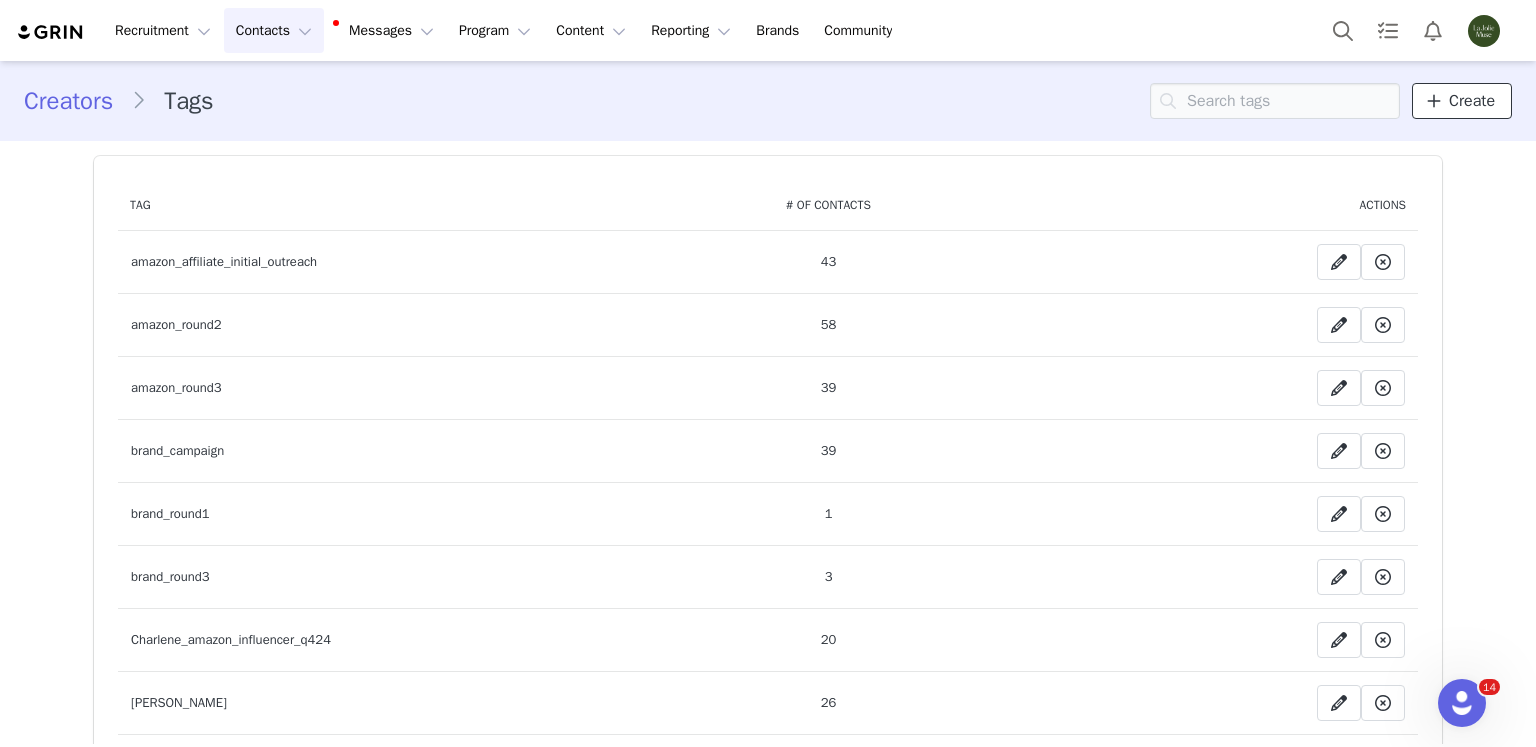 click on "Create" at bounding box center (1462, 101) 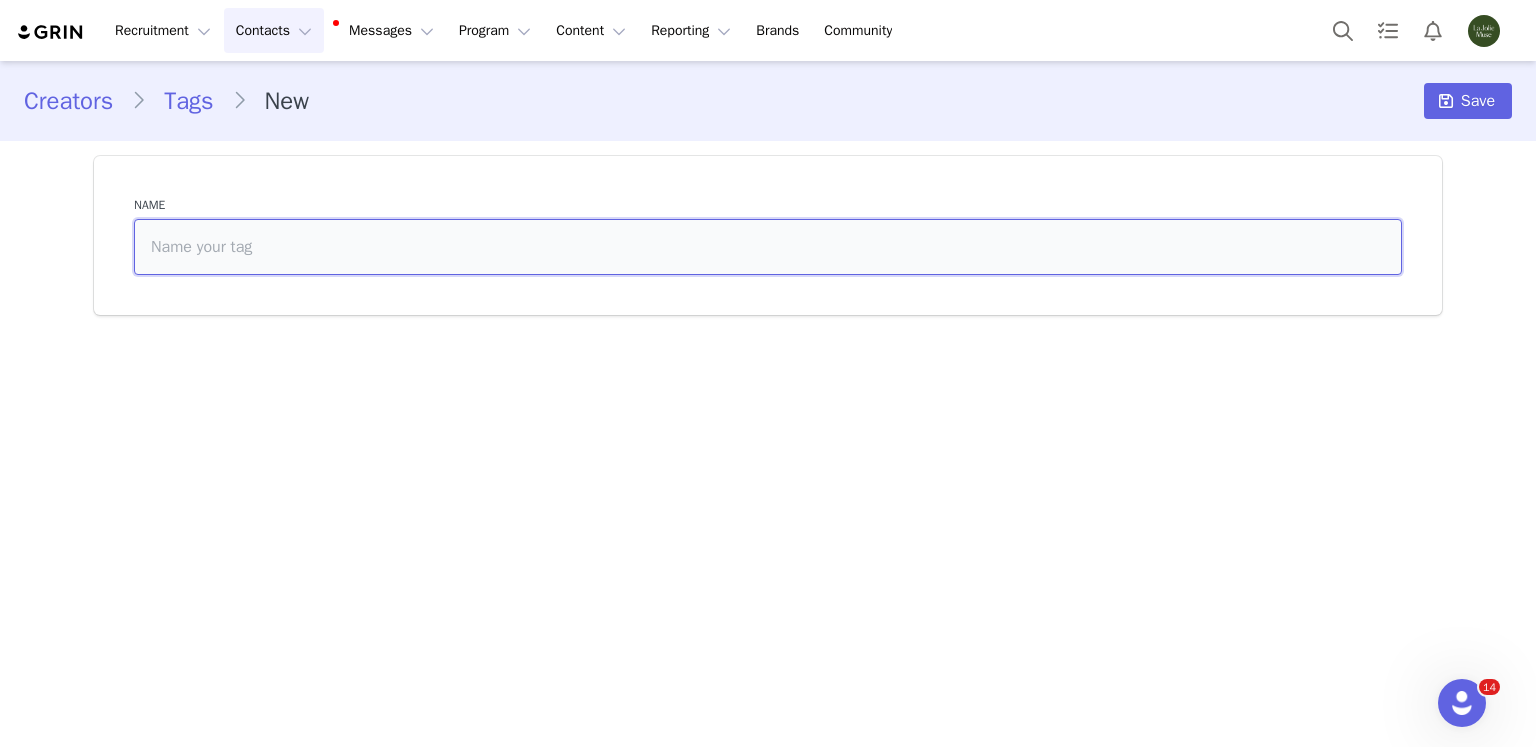 click at bounding box center [768, 247] 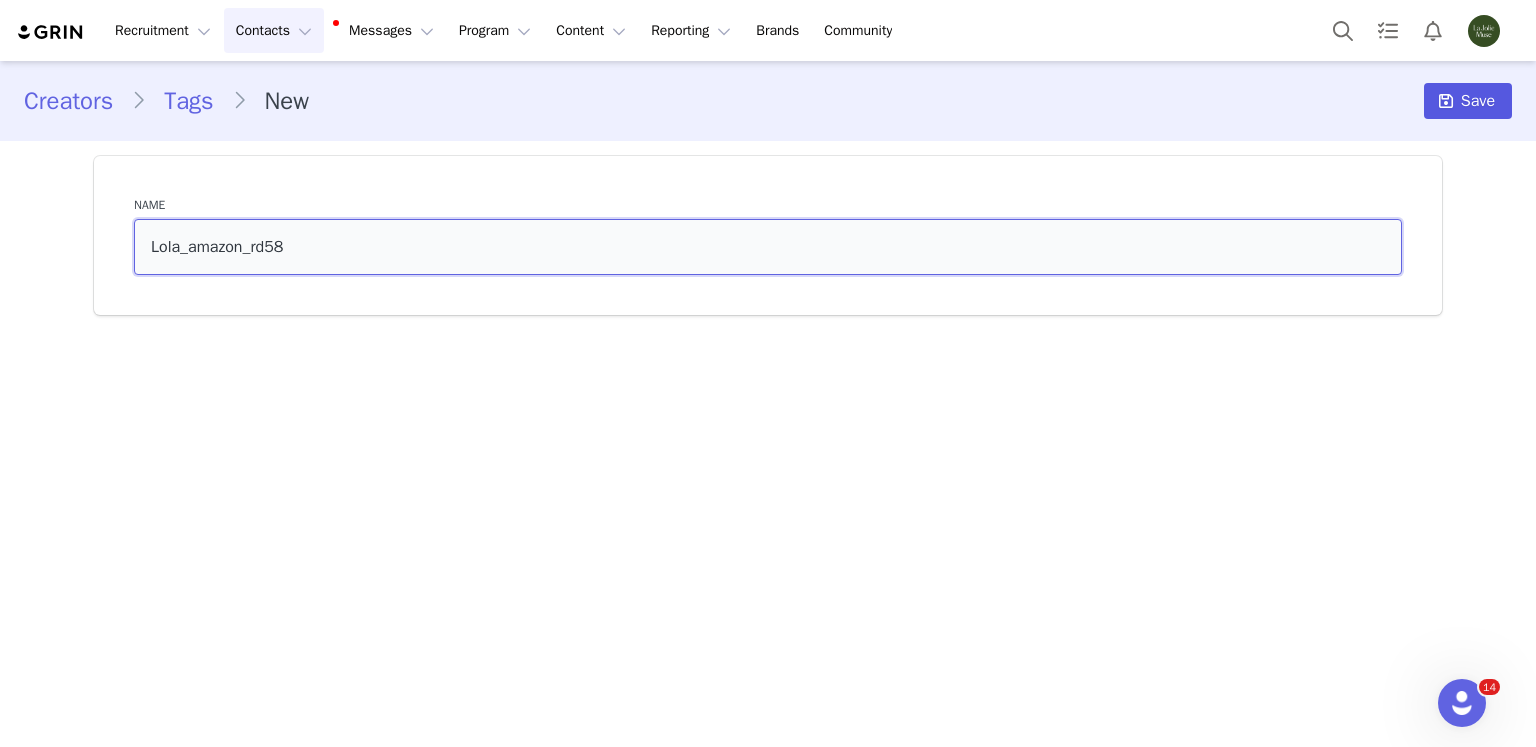 type on "Lola_amazon_rd58" 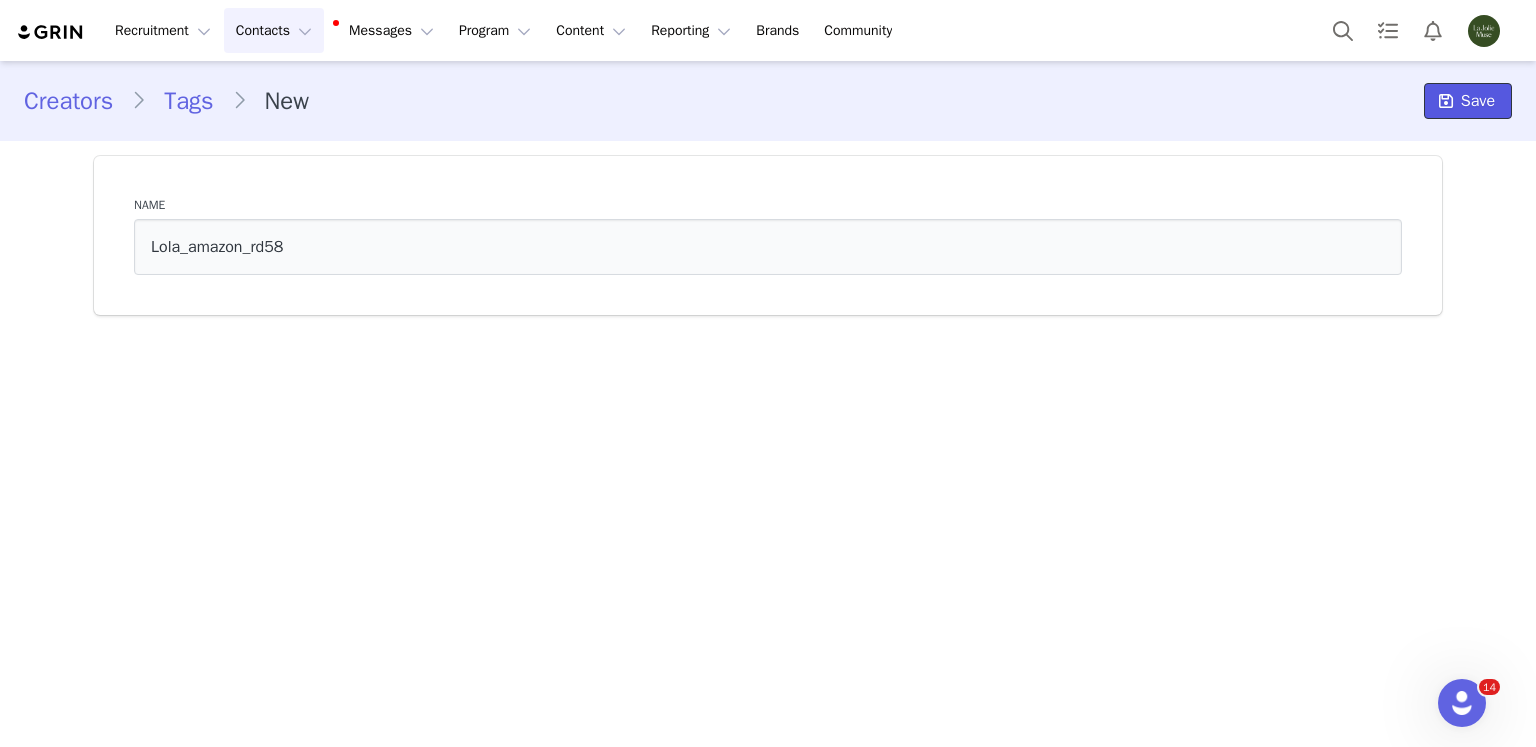 click on "Save" at bounding box center (1468, 101) 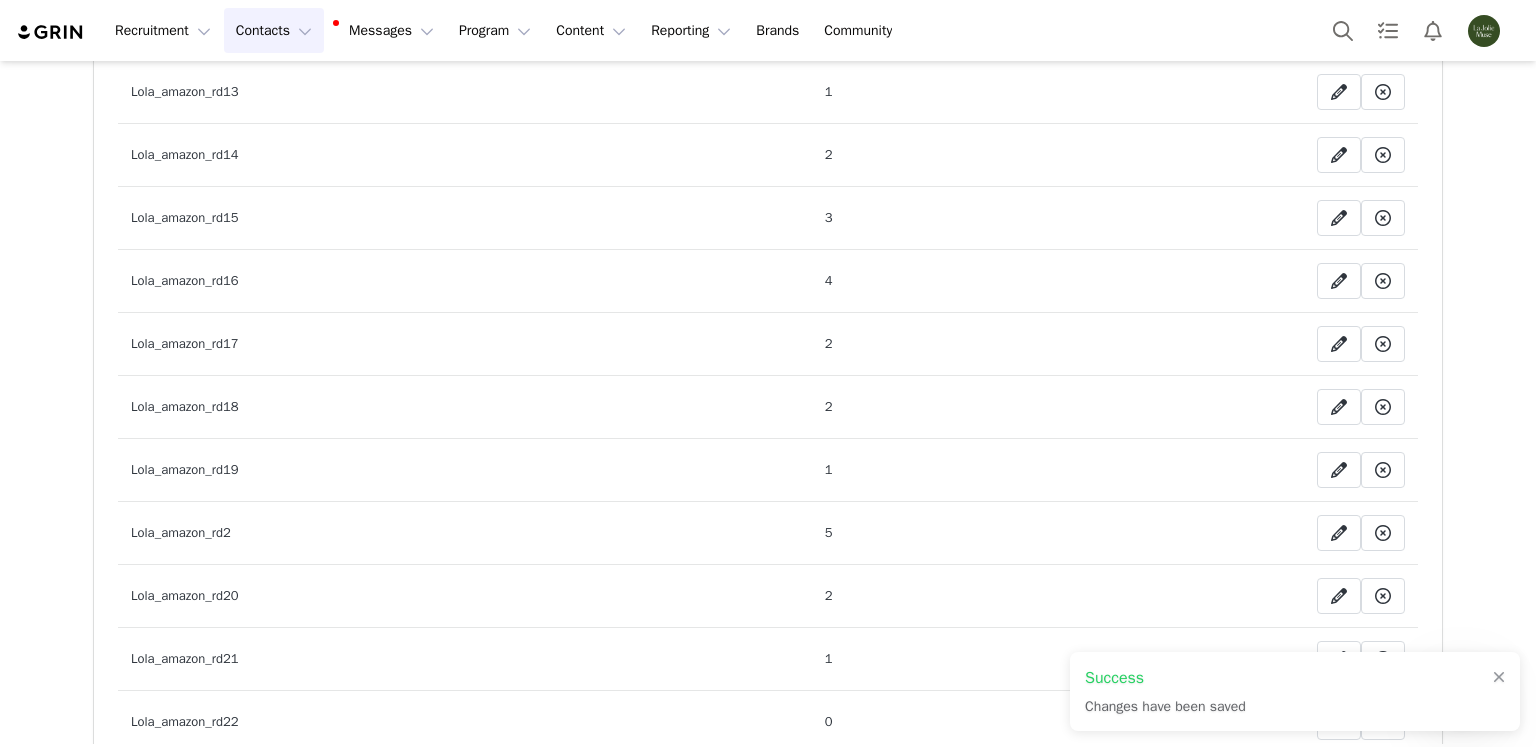 scroll, scrollTop: 1100, scrollLeft: 0, axis: vertical 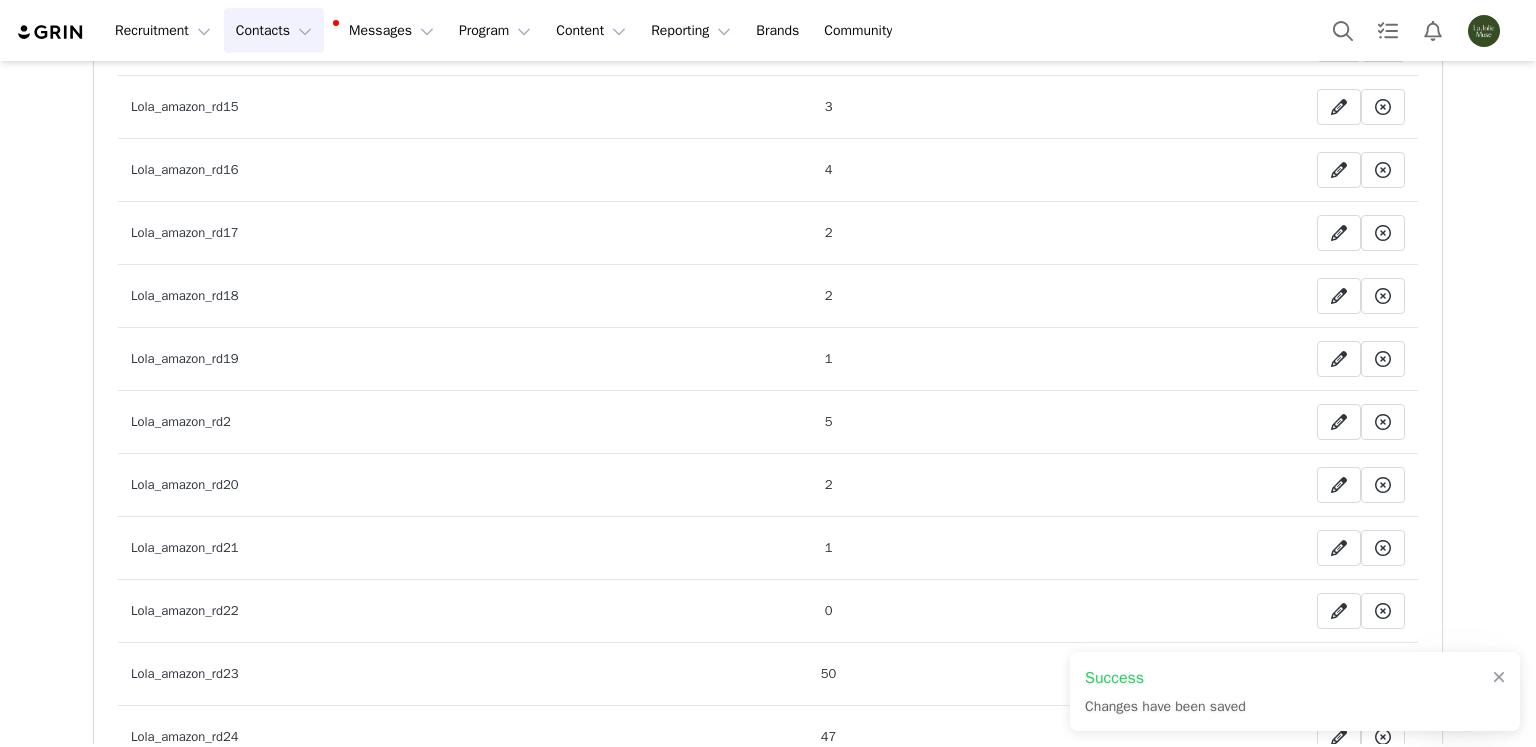click on "Contacts Contacts" at bounding box center [274, 30] 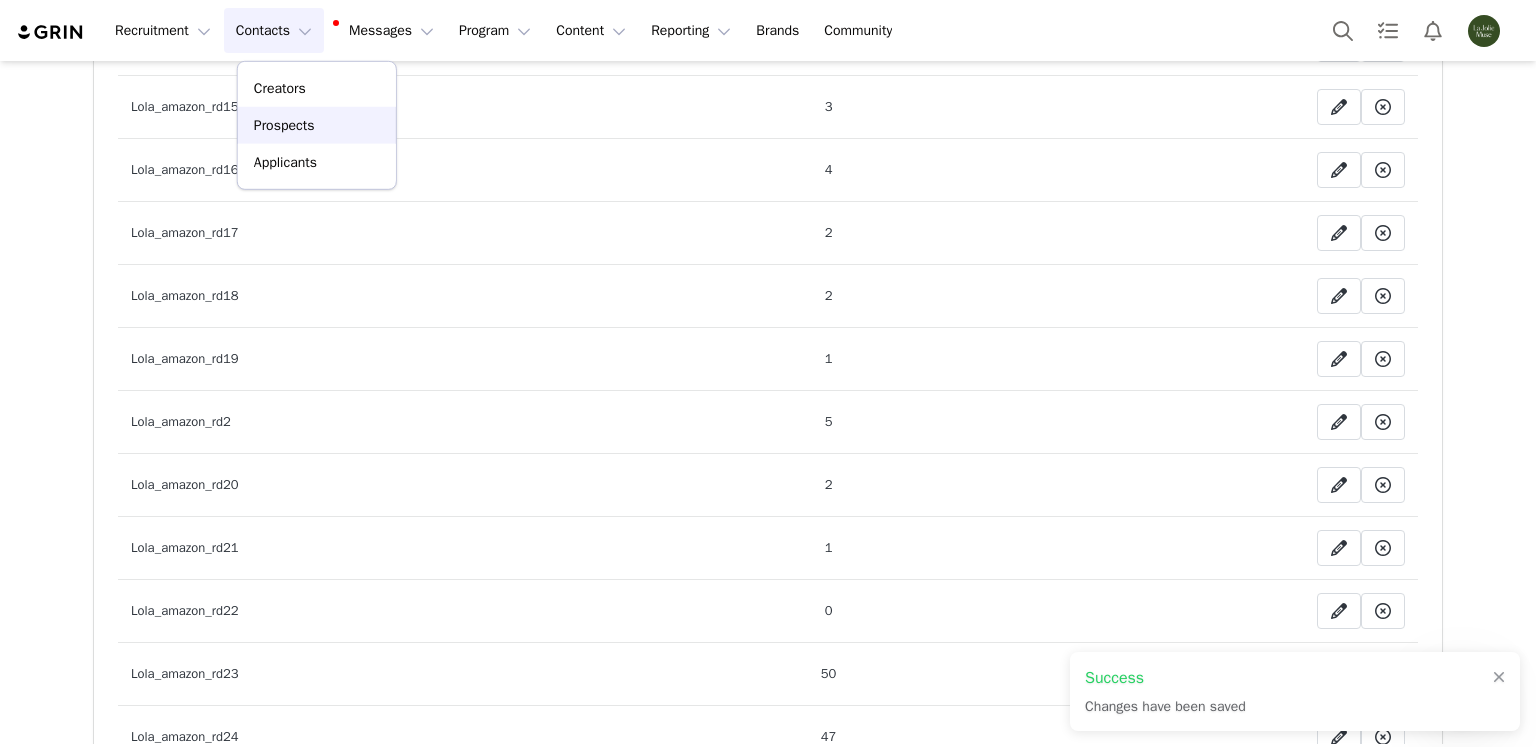 click on "Prospects" at bounding box center [317, 125] 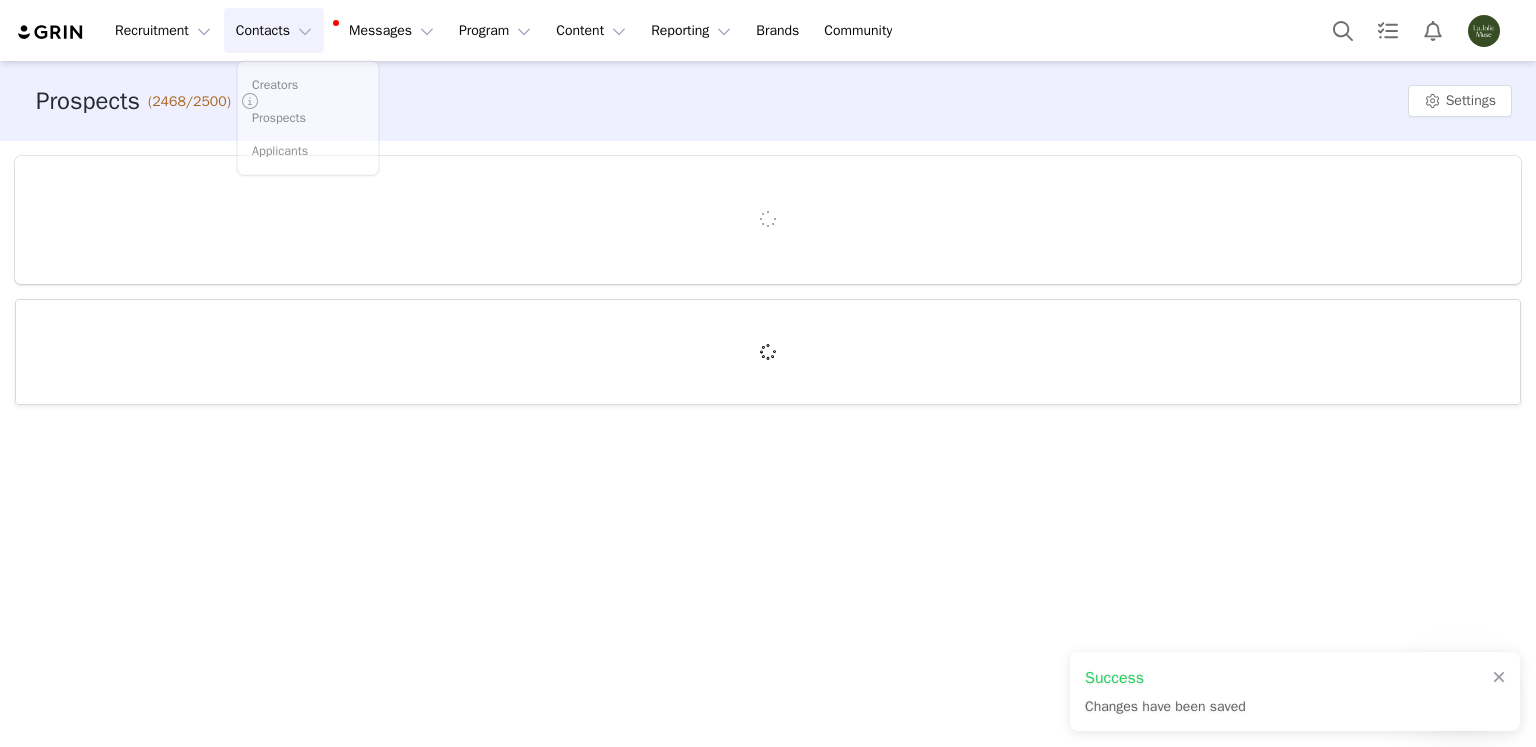 scroll, scrollTop: 0, scrollLeft: 0, axis: both 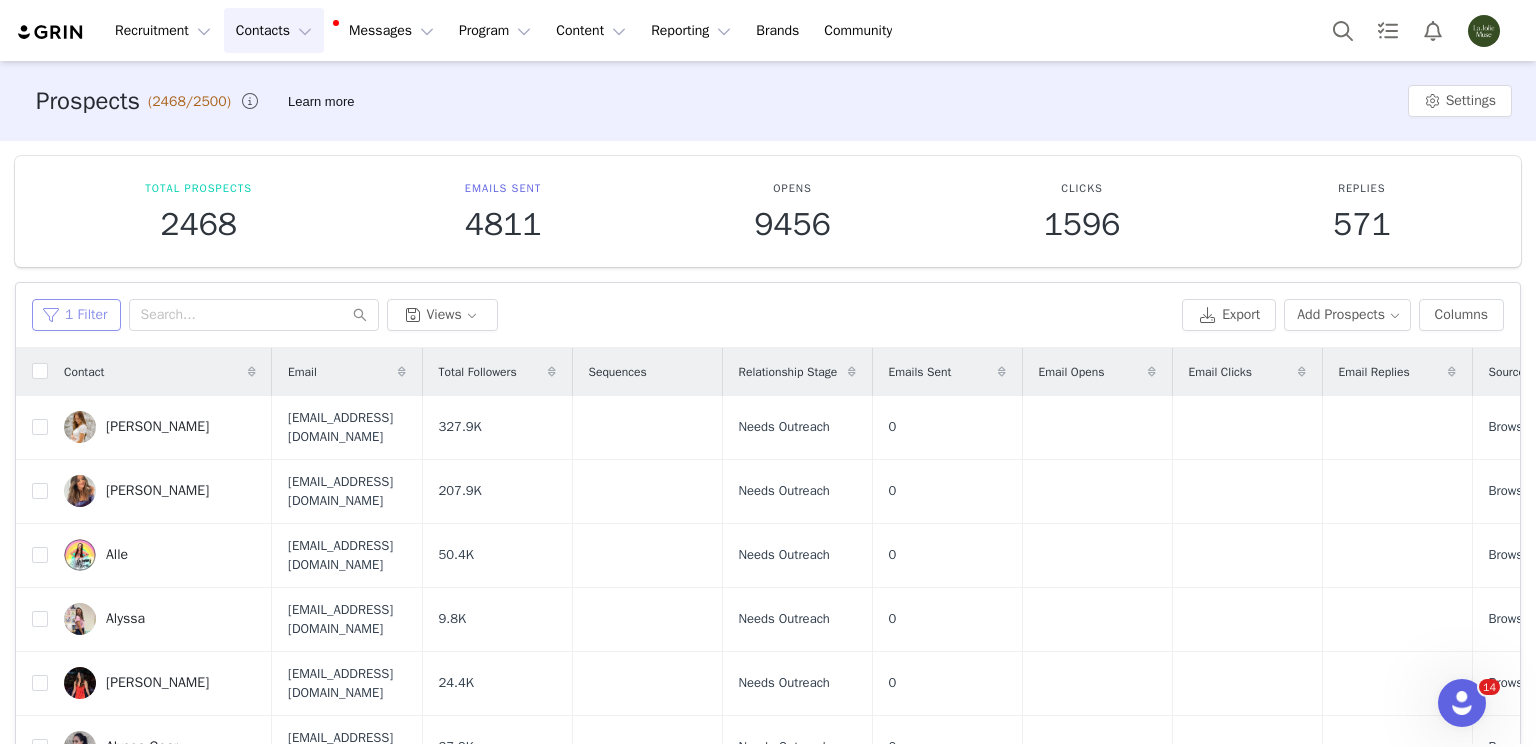 click on "1 Filter" at bounding box center (76, 315) 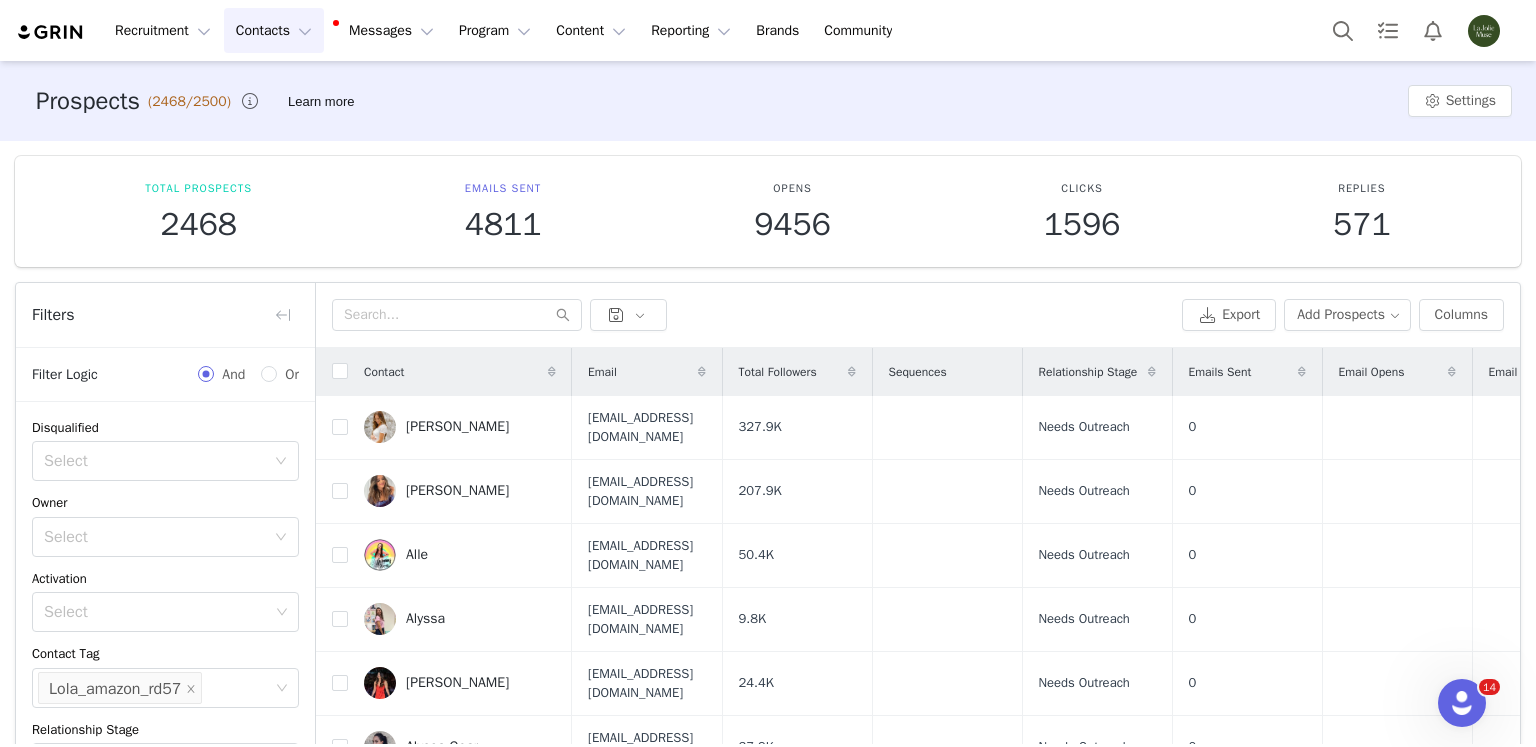 scroll, scrollTop: 100, scrollLeft: 0, axis: vertical 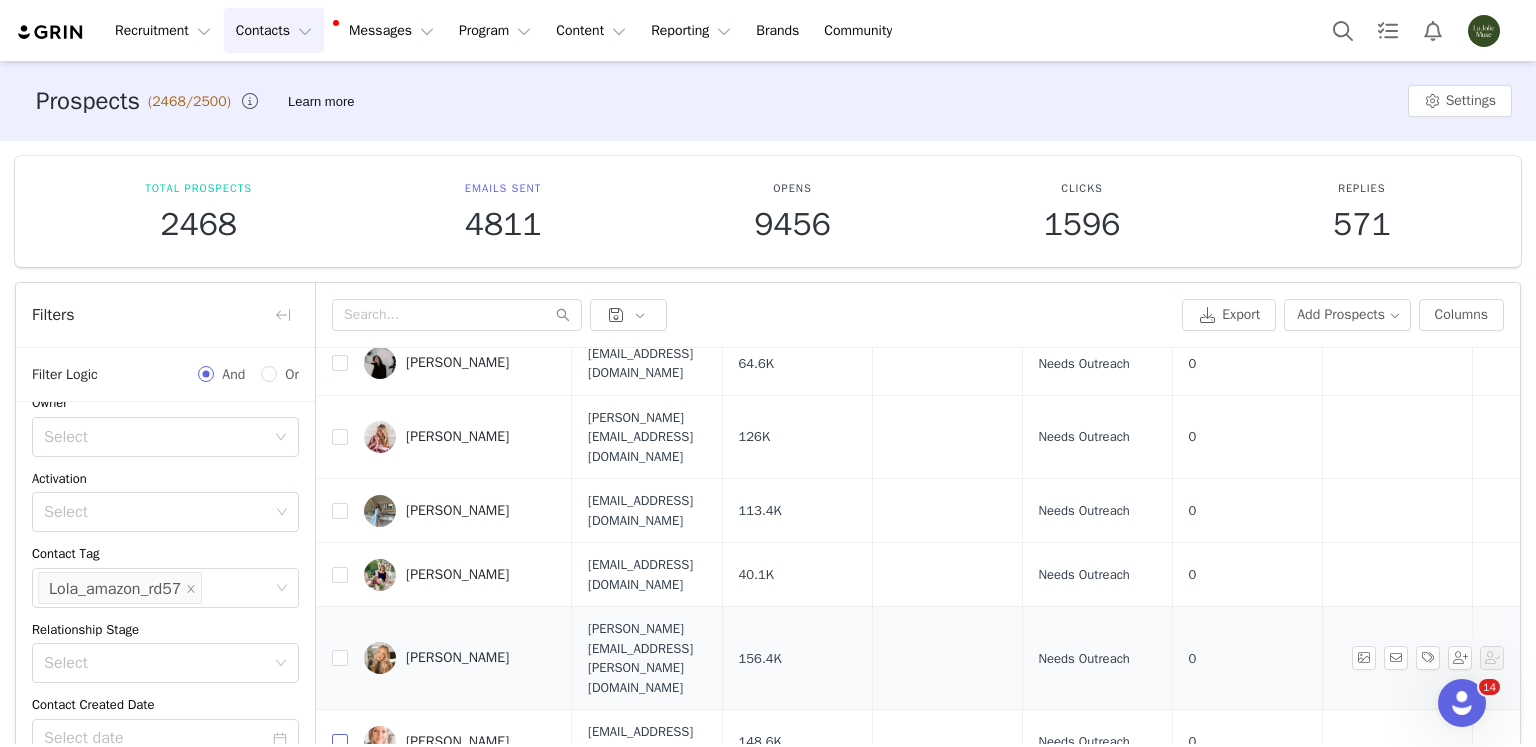 click at bounding box center [340, 742] 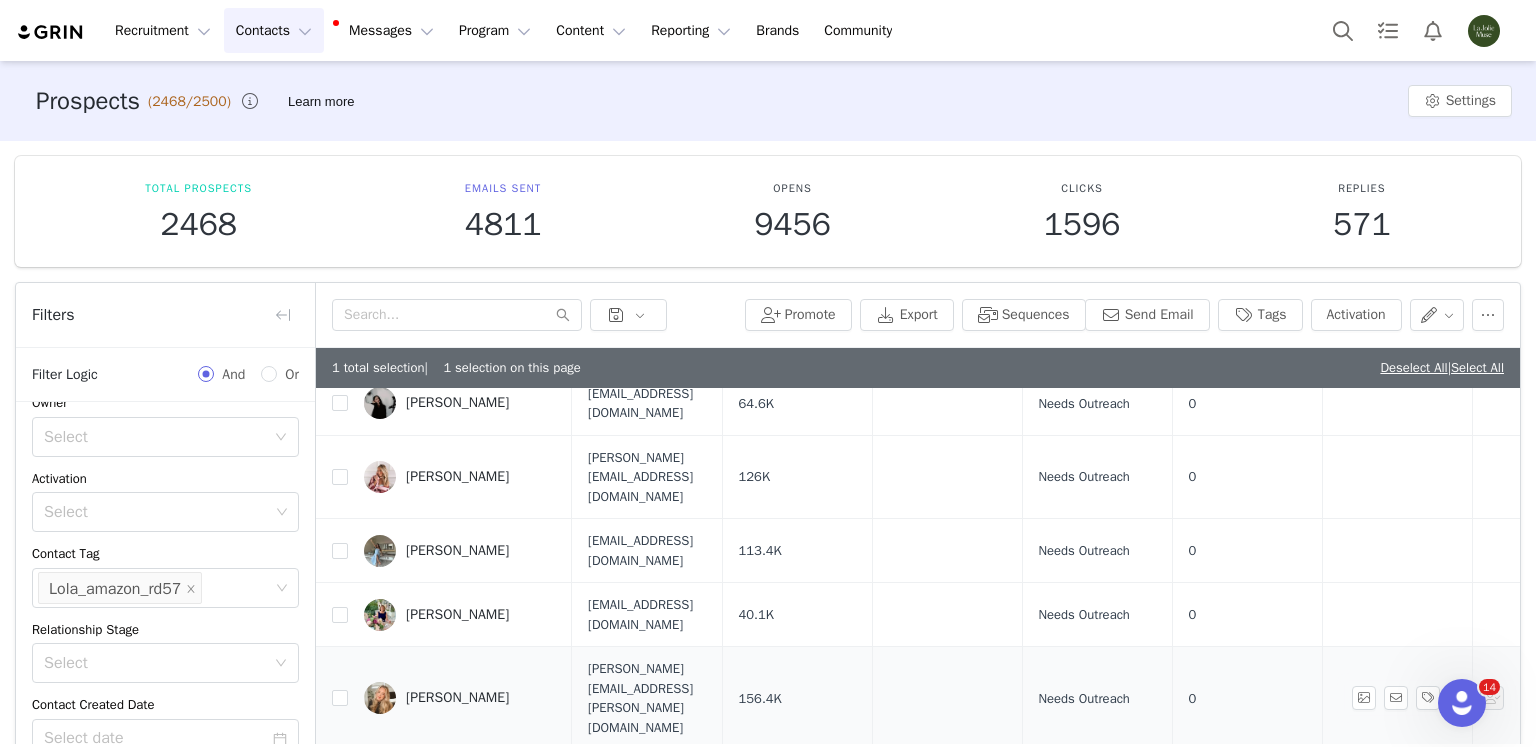 checkbox on "true" 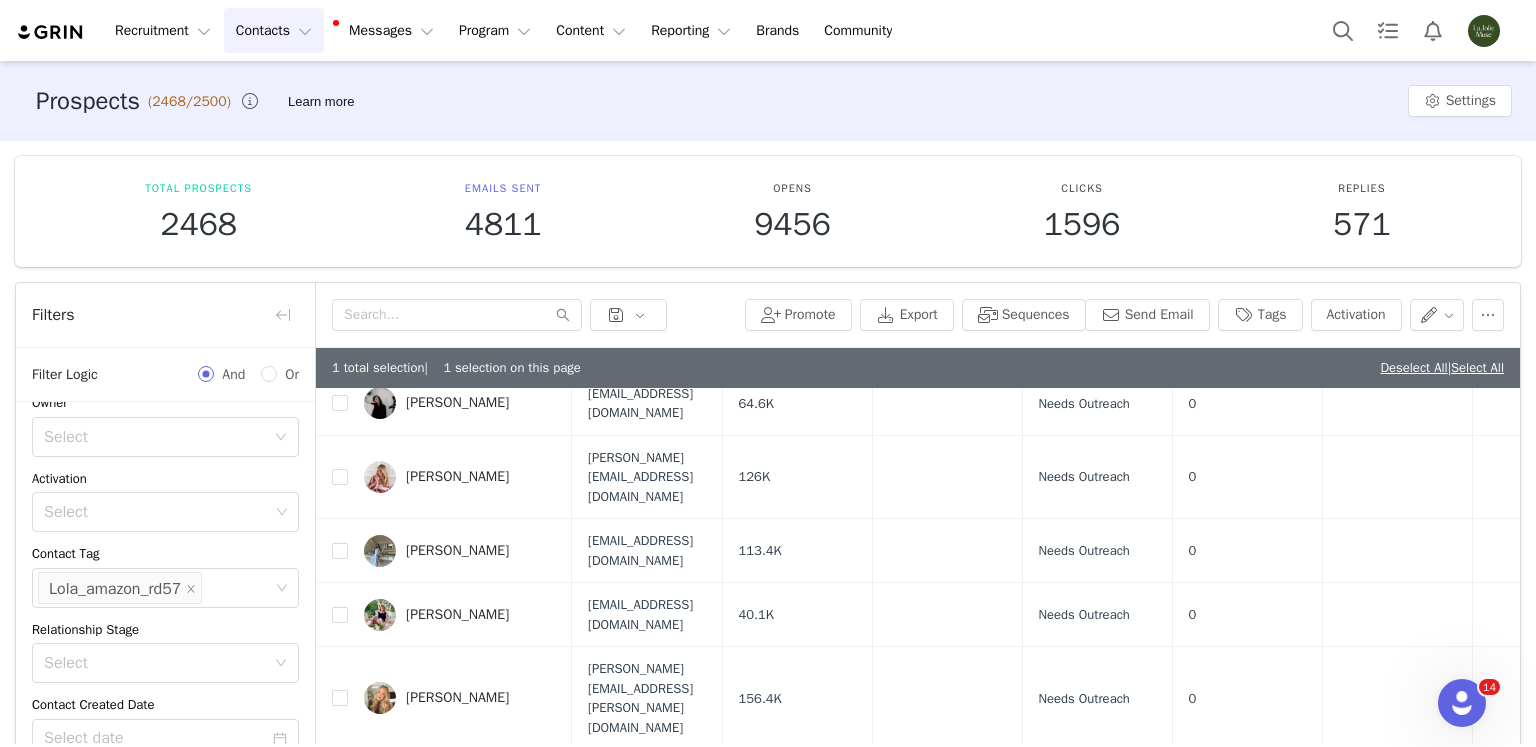 click on "[PERSON_NAME]" at bounding box center [457, 782] 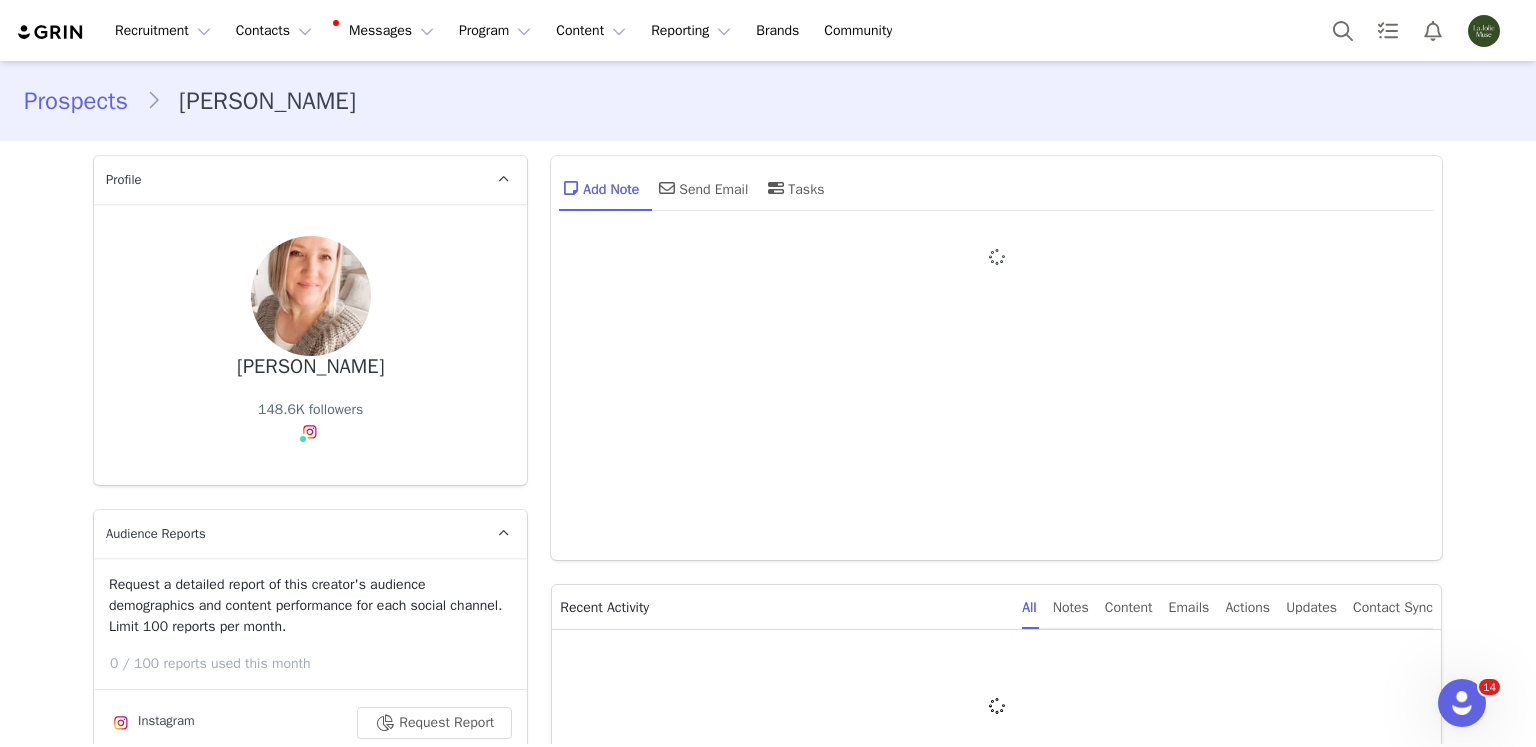 type on "+1 ([GEOGRAPHIC_DATA])" 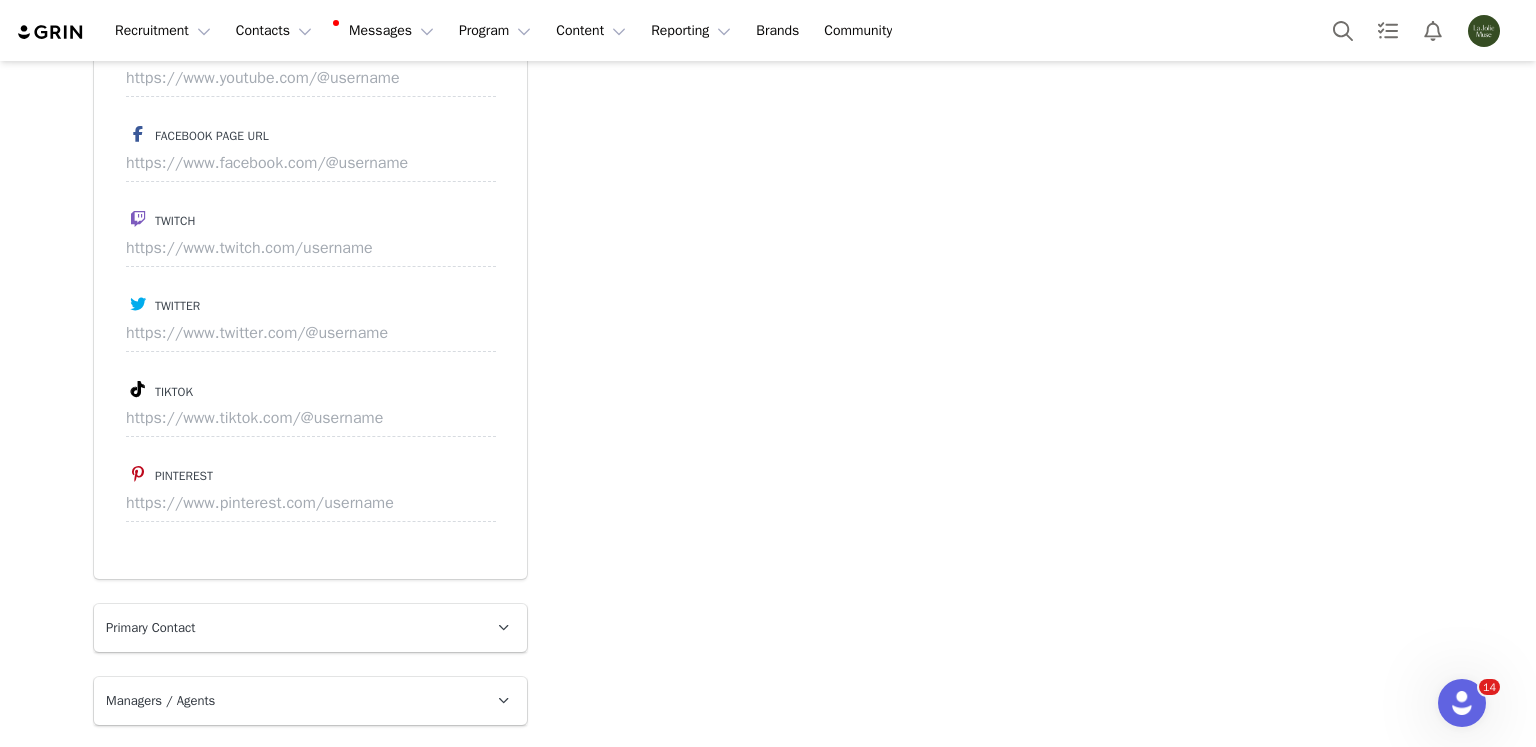 scroll, scrollTop: 3100, scrollLeft: 0, axis: vertical 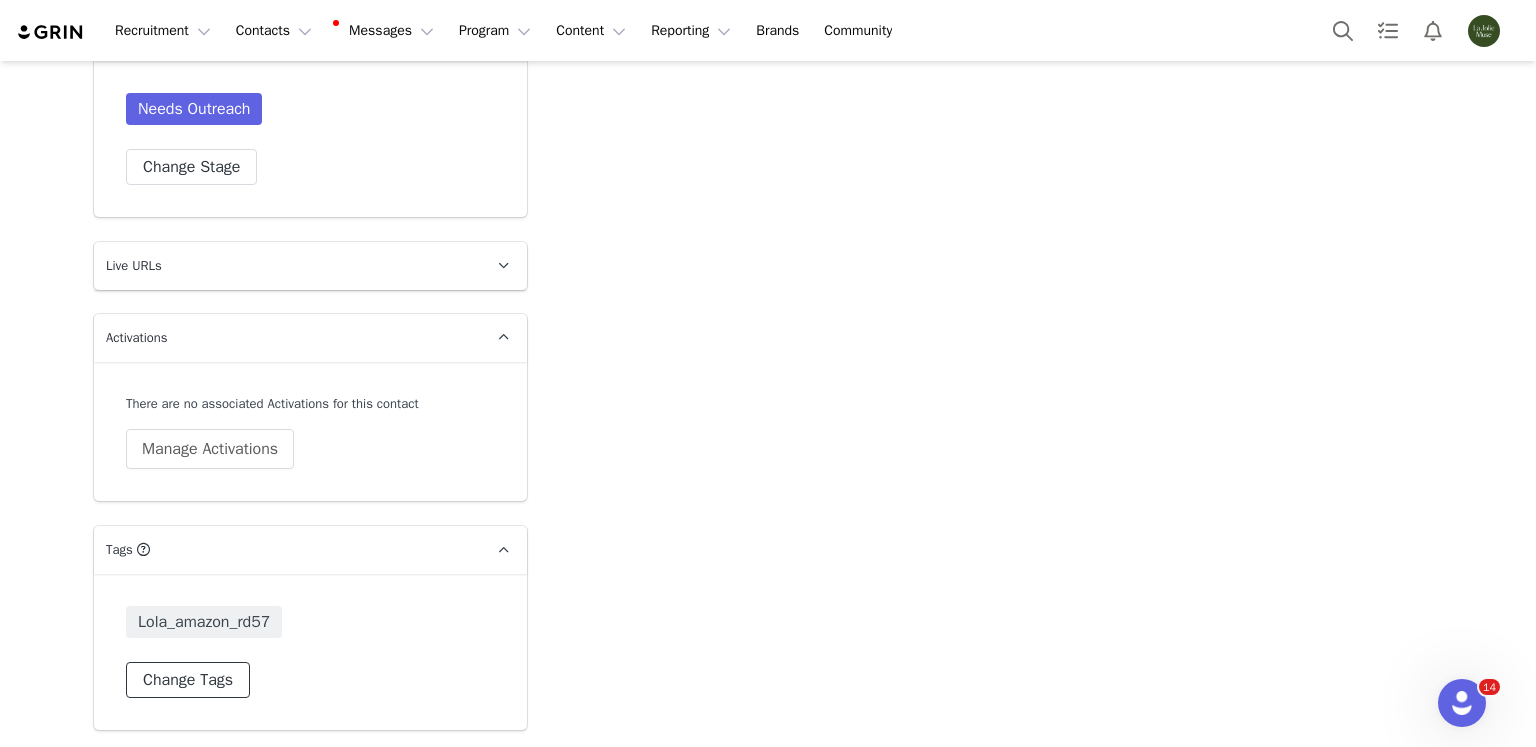 click on "Change Tags" at bounding box center [188, 680] 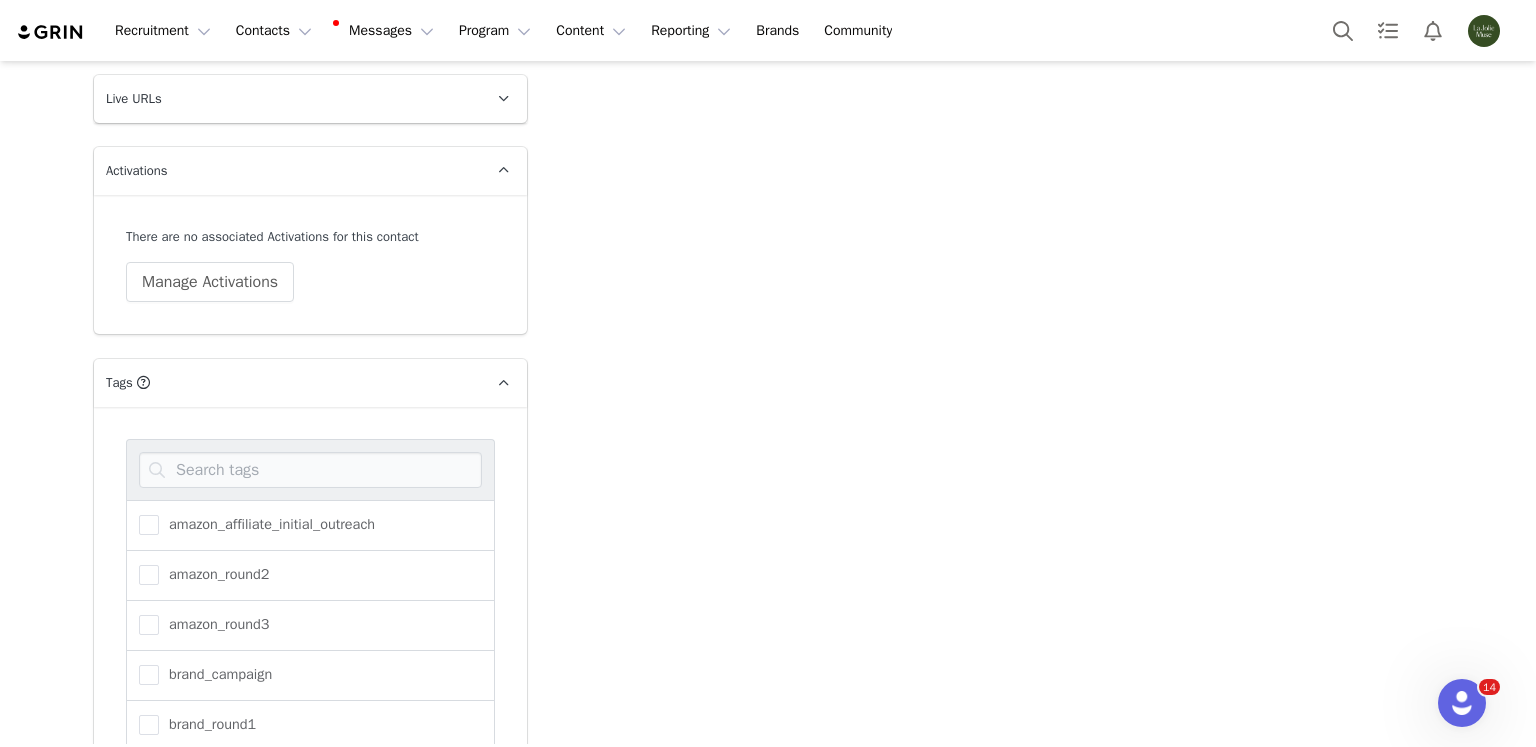 scroll, scrollTop: 3508, scrollLeft: 0, axis: vertical 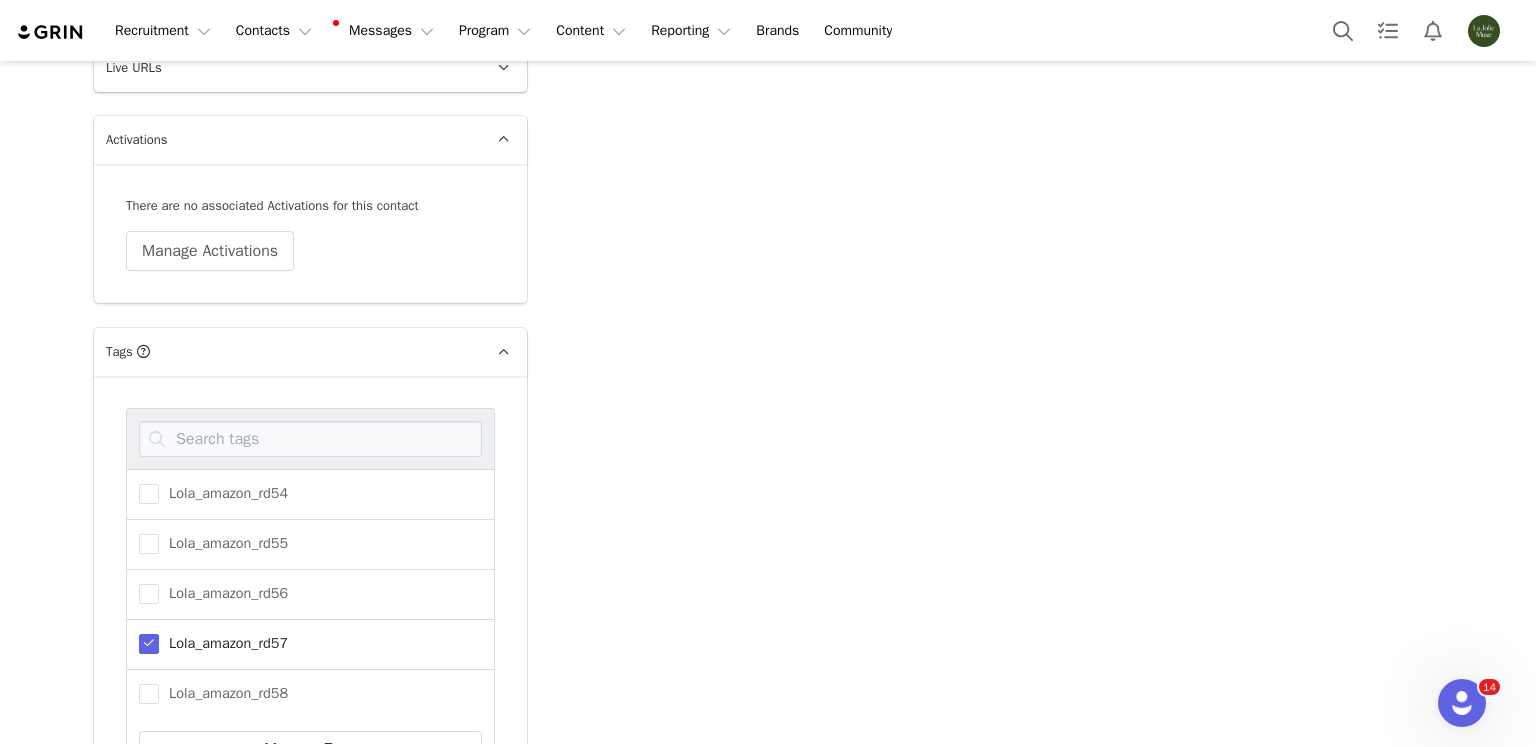 click at bounding box center [149, 644] 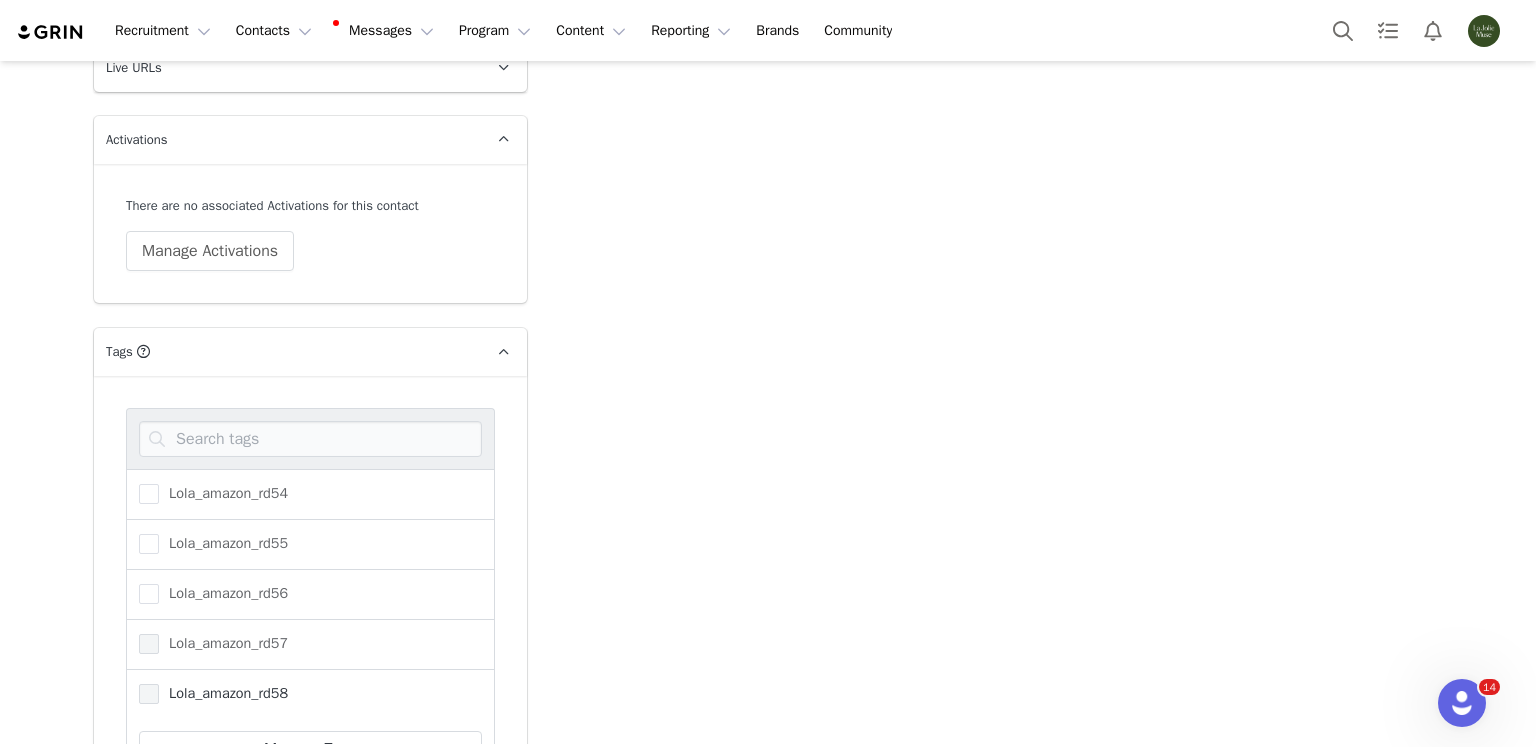 click at bounding box center [149, 694] 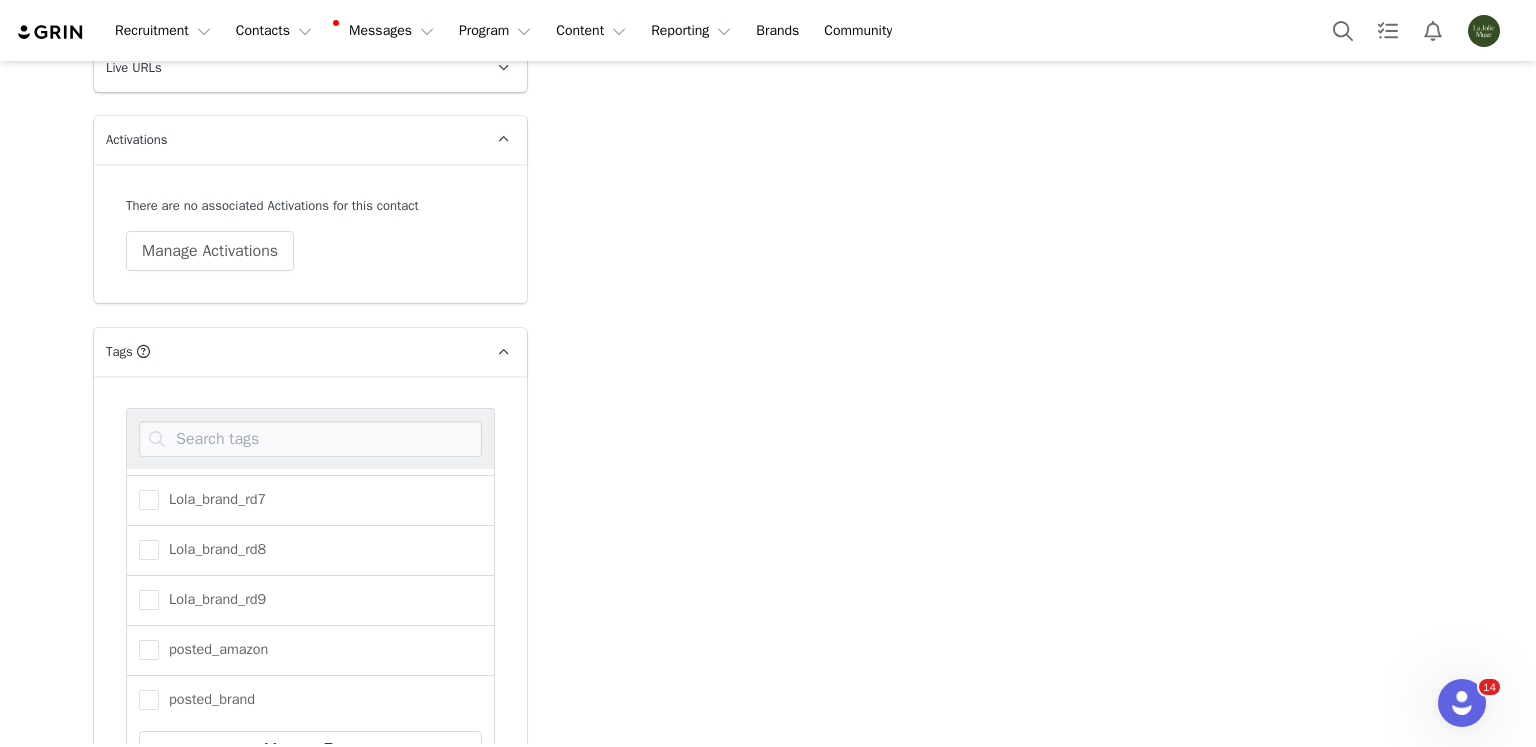 scroll, scrollTop: 4064, scrollLeft: 0, axis: vertical 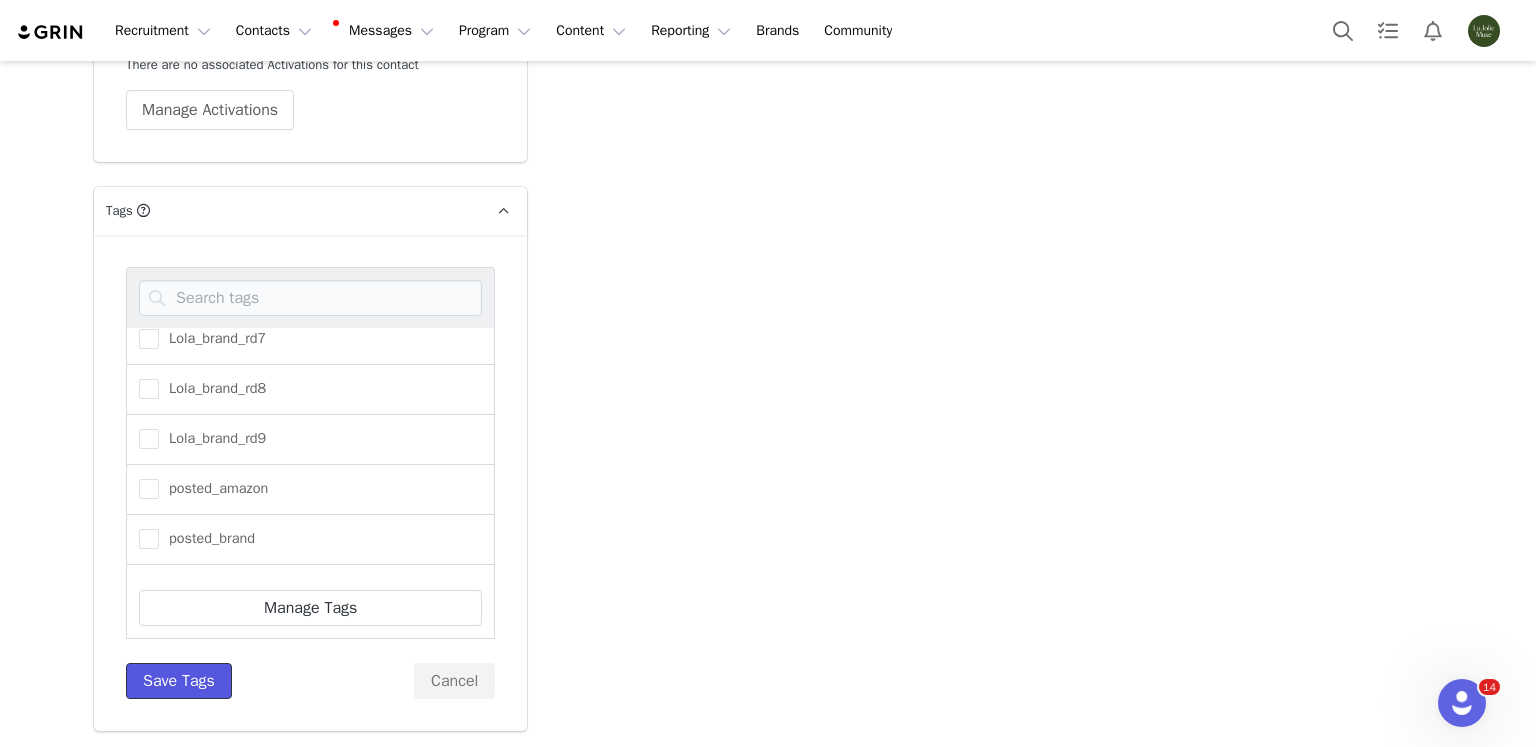 click on "Save Tags" at bounding box center (179, 681) 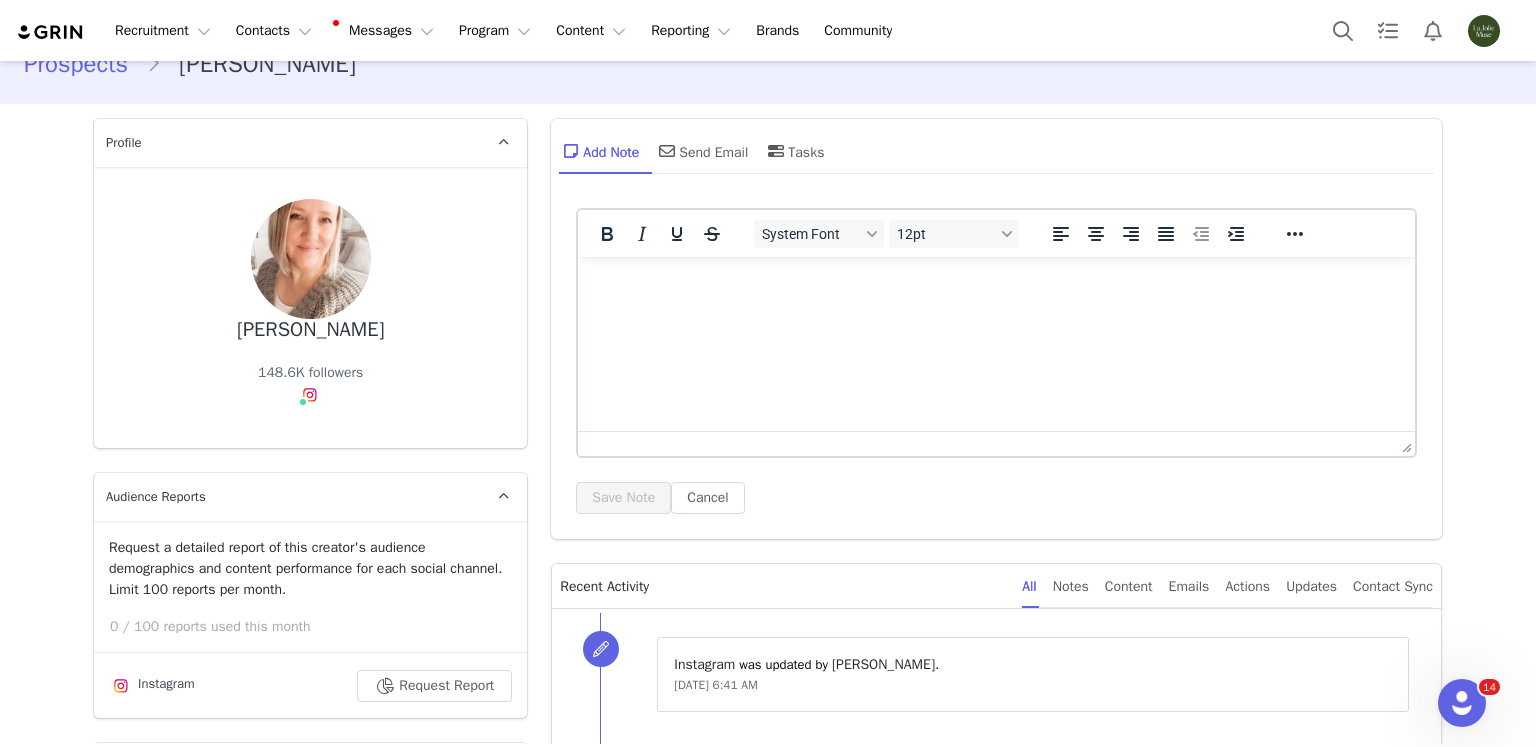 scroll, scrollTop: 0, scrollLeft: 0, axis: both 